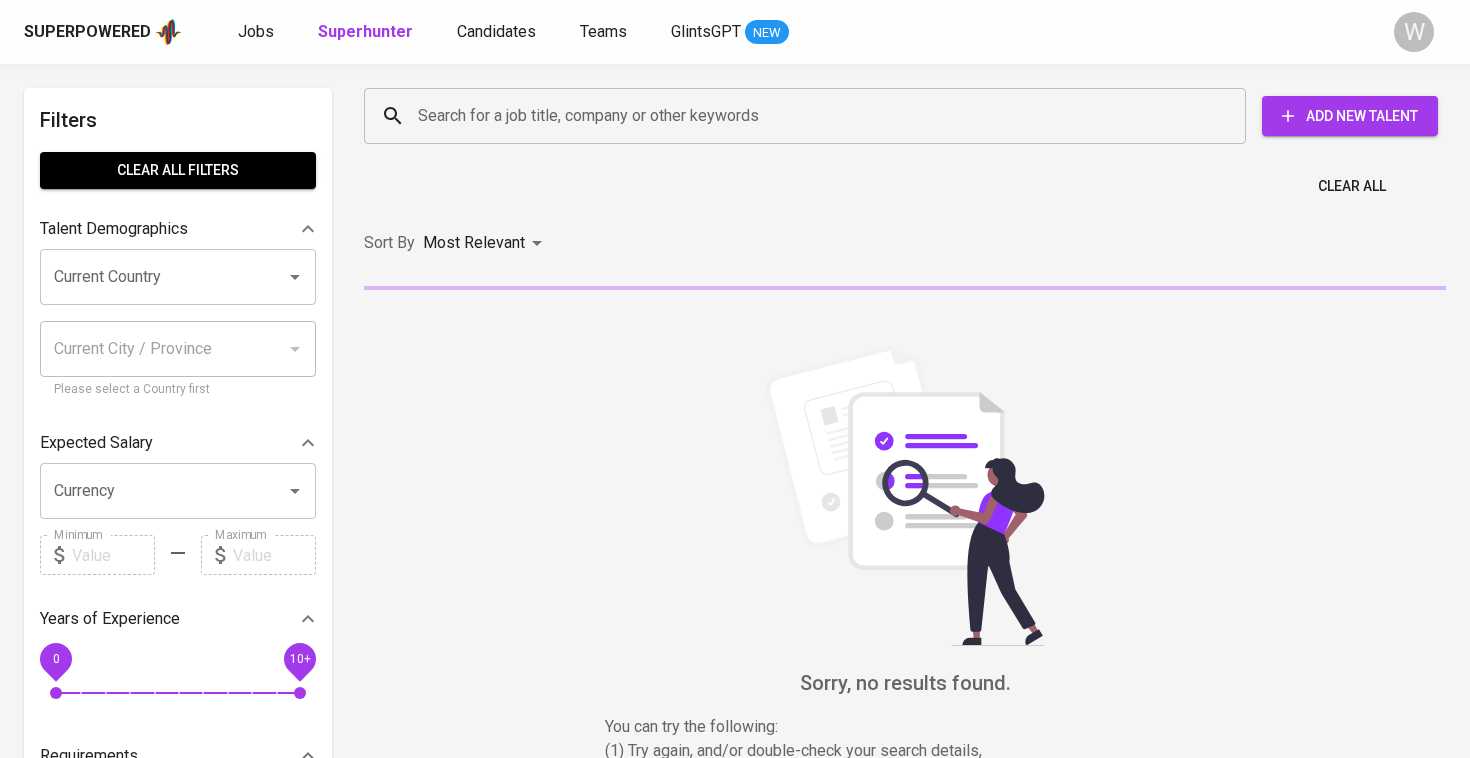 scroll, scrollTop: 0, scrollLeft: 0, axis: both 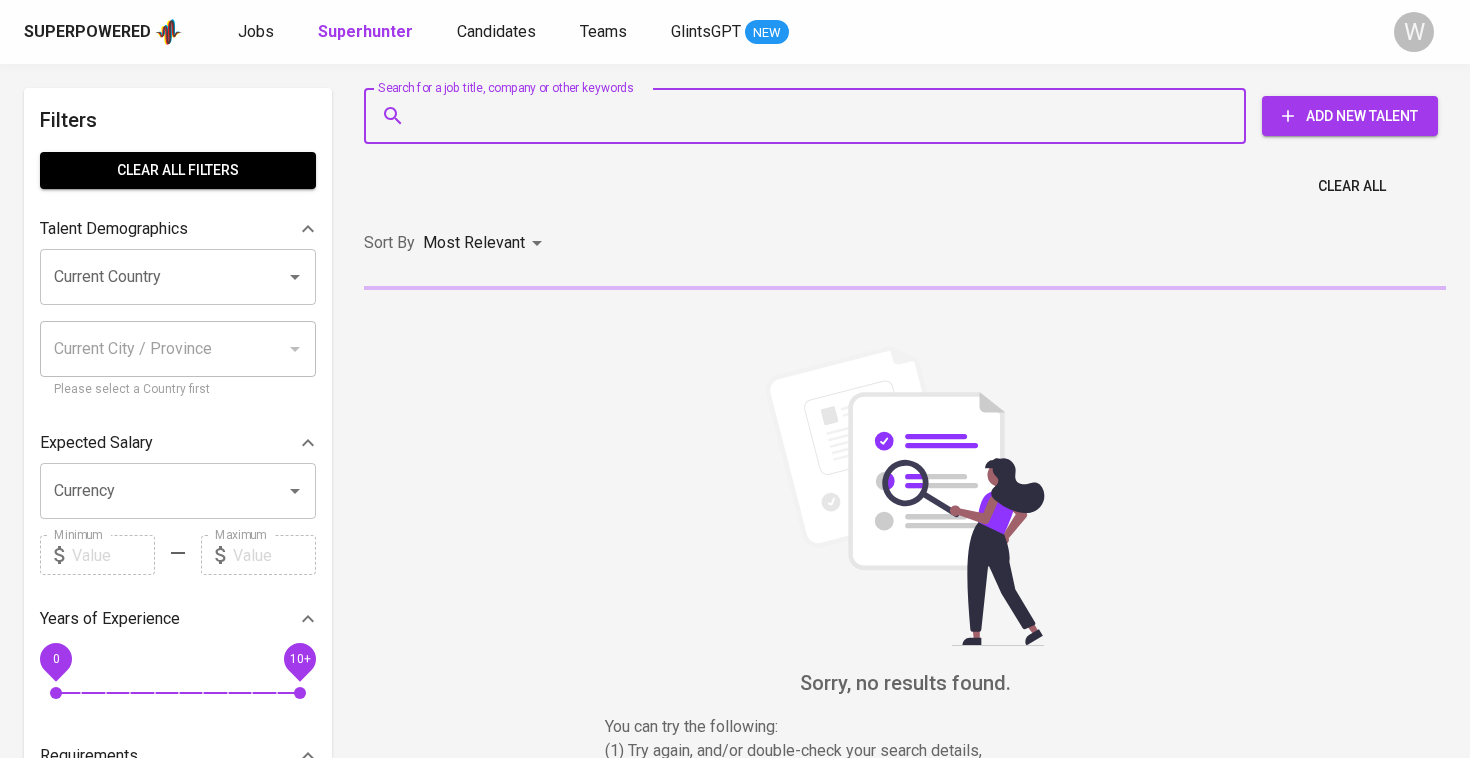 click on "Search for a job title, company or other keywords" at bounding box center (810, 116) 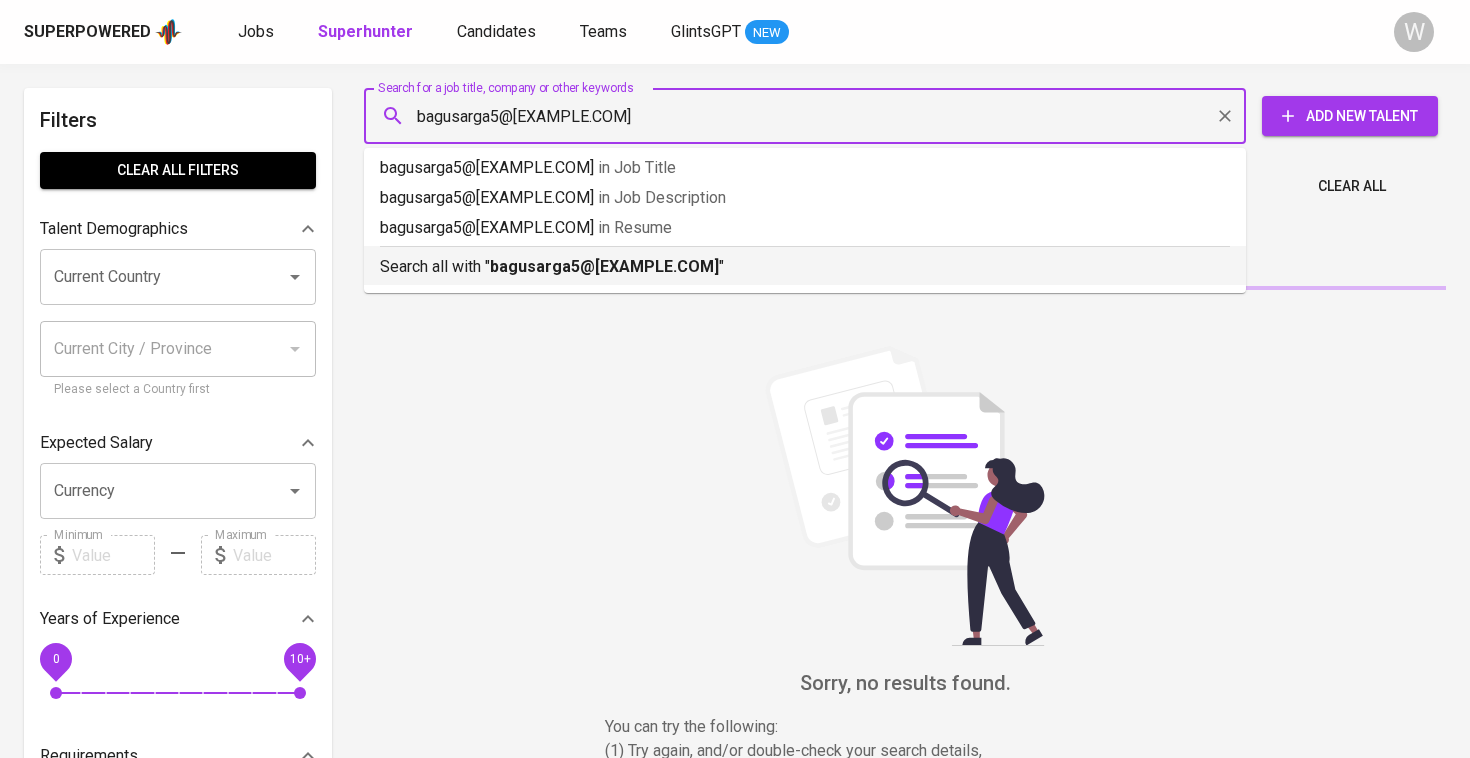 click on "bagusarga5@[EXAMPLE.COM]" at bounding box center (604, 266) 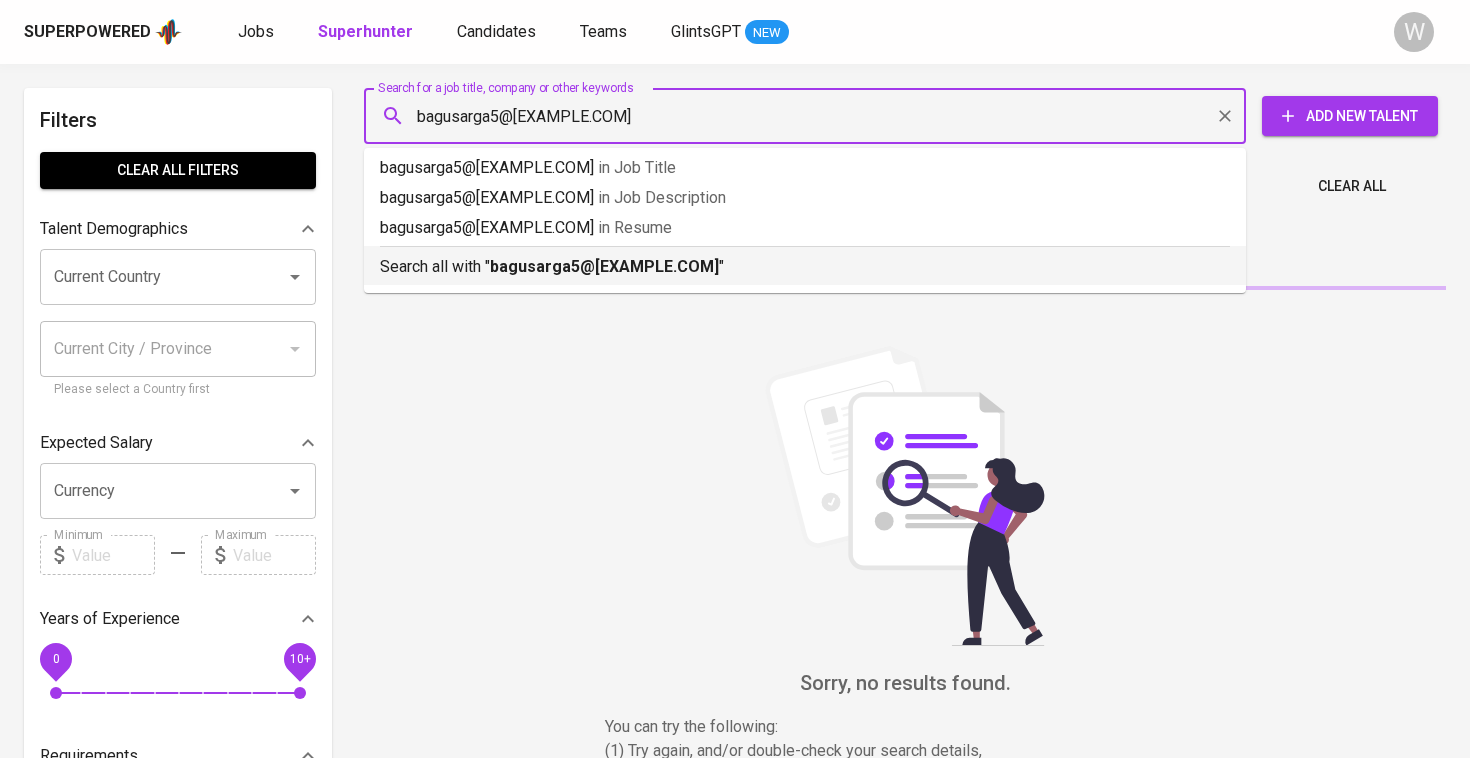 click on "Sort By Most Relevant MOST_RELEVANT" at bounding box center (905, 243) 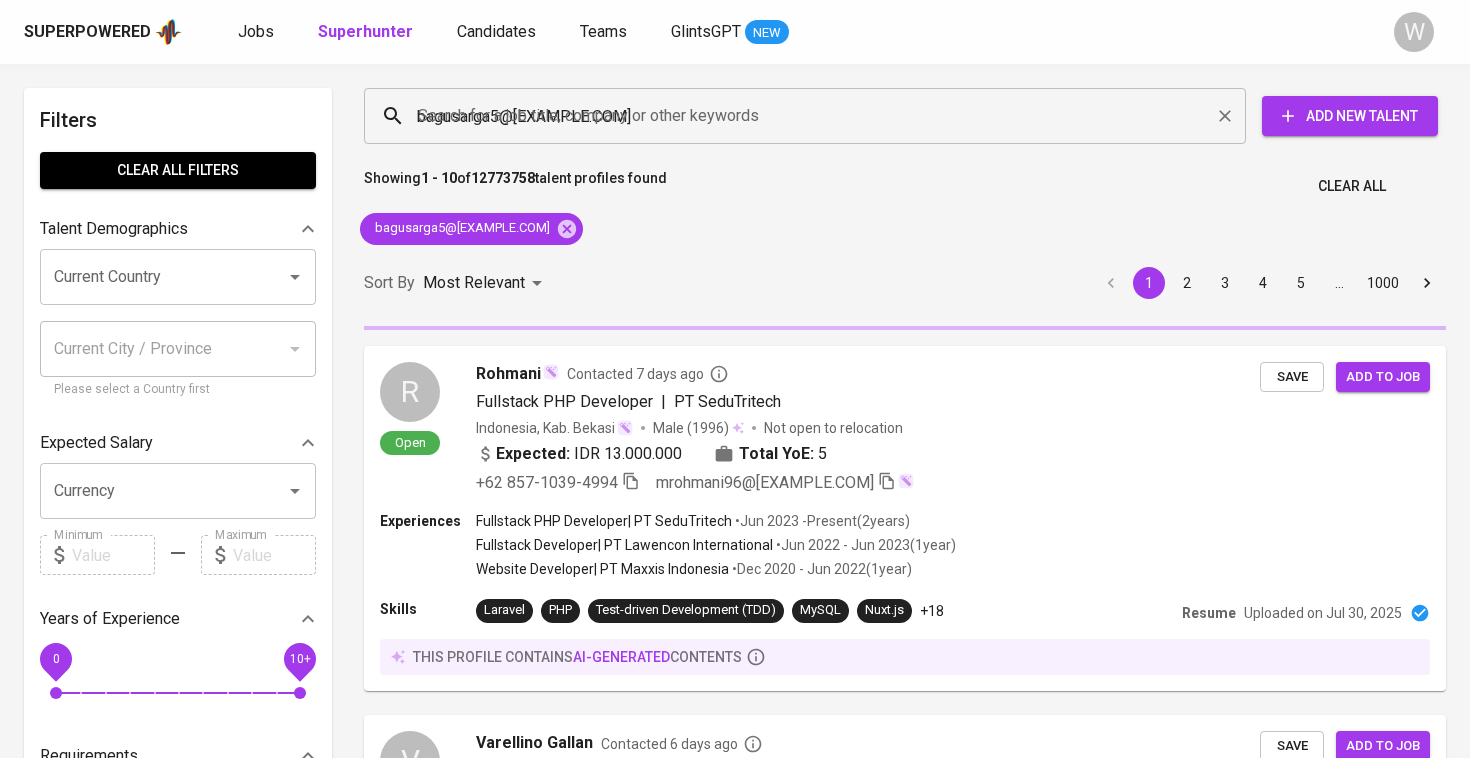 type 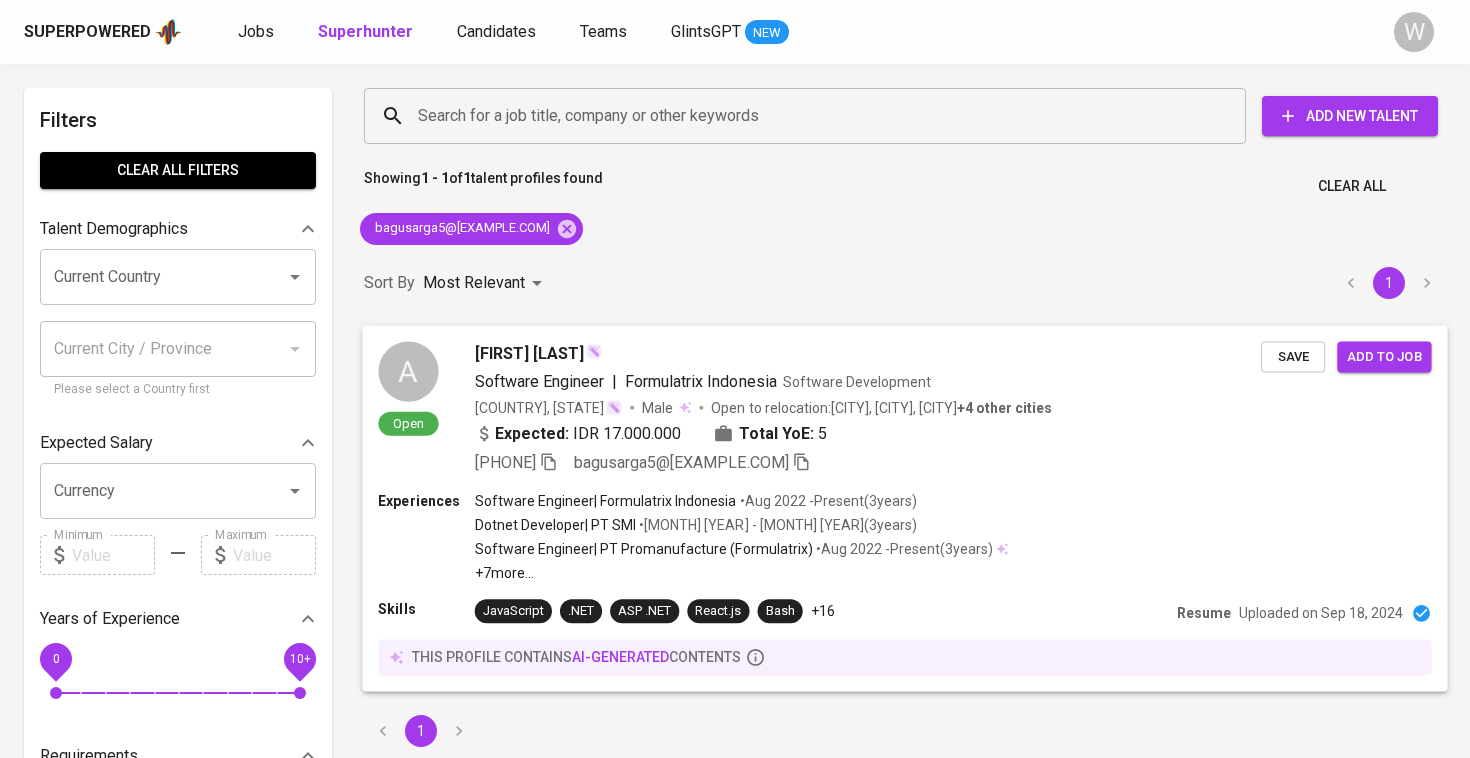 click on "A Open Arga Bagus Software Engineer | Formulatrix Indonesia Software Development Indonesia, Jawa Tengah Male   Open to relocation :  [CITY], [CITY], [CITY]  + 4 other cities Expected:   IDR 17.000.000 Total YoE:   5 +62 852-2600-7843   bagusarga5@example.com   Save Add to job" at bounding box center [904, 408] 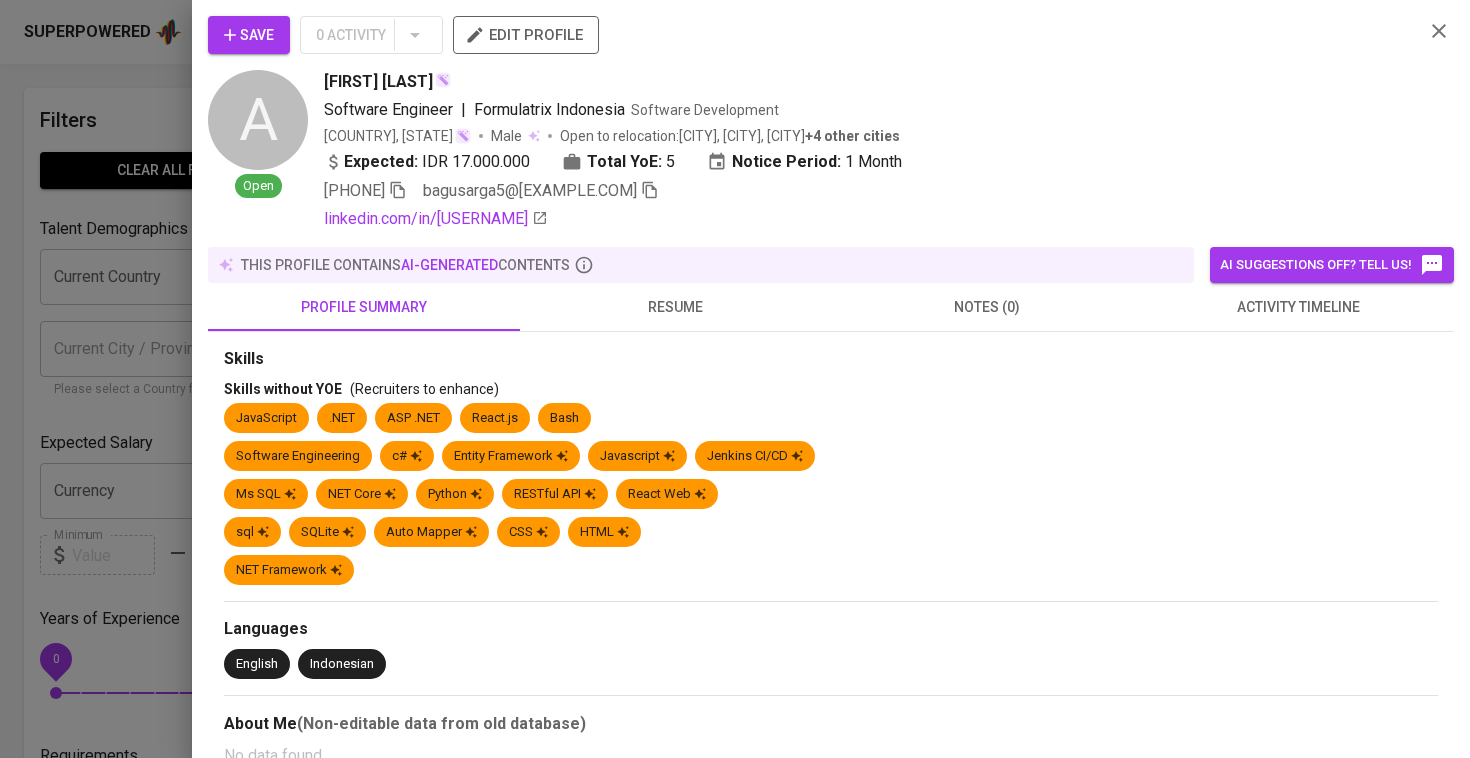 click on "resume" at bounding box center (676, 307) 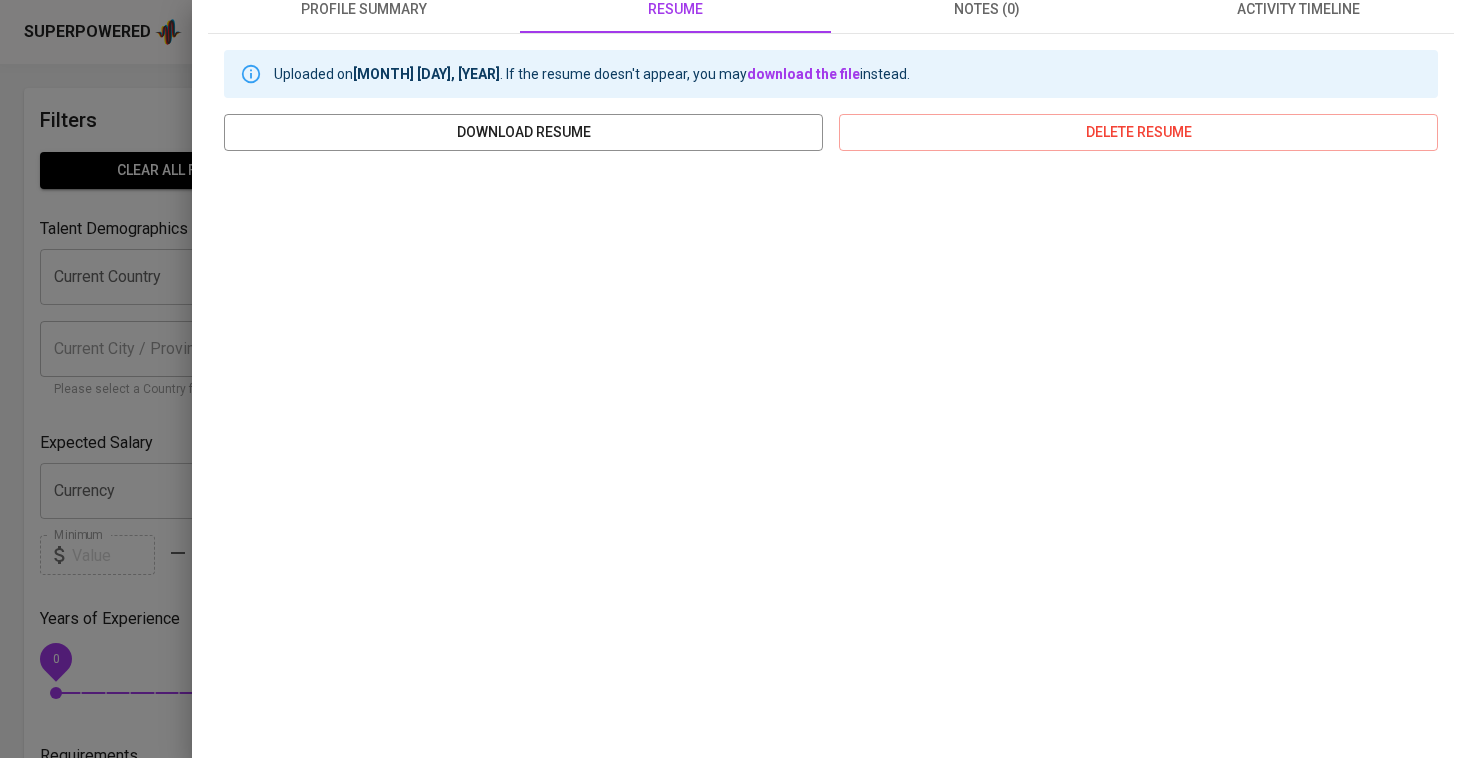 scroll, scrollTop: 333, scrollLeft: 0, axis: vertical 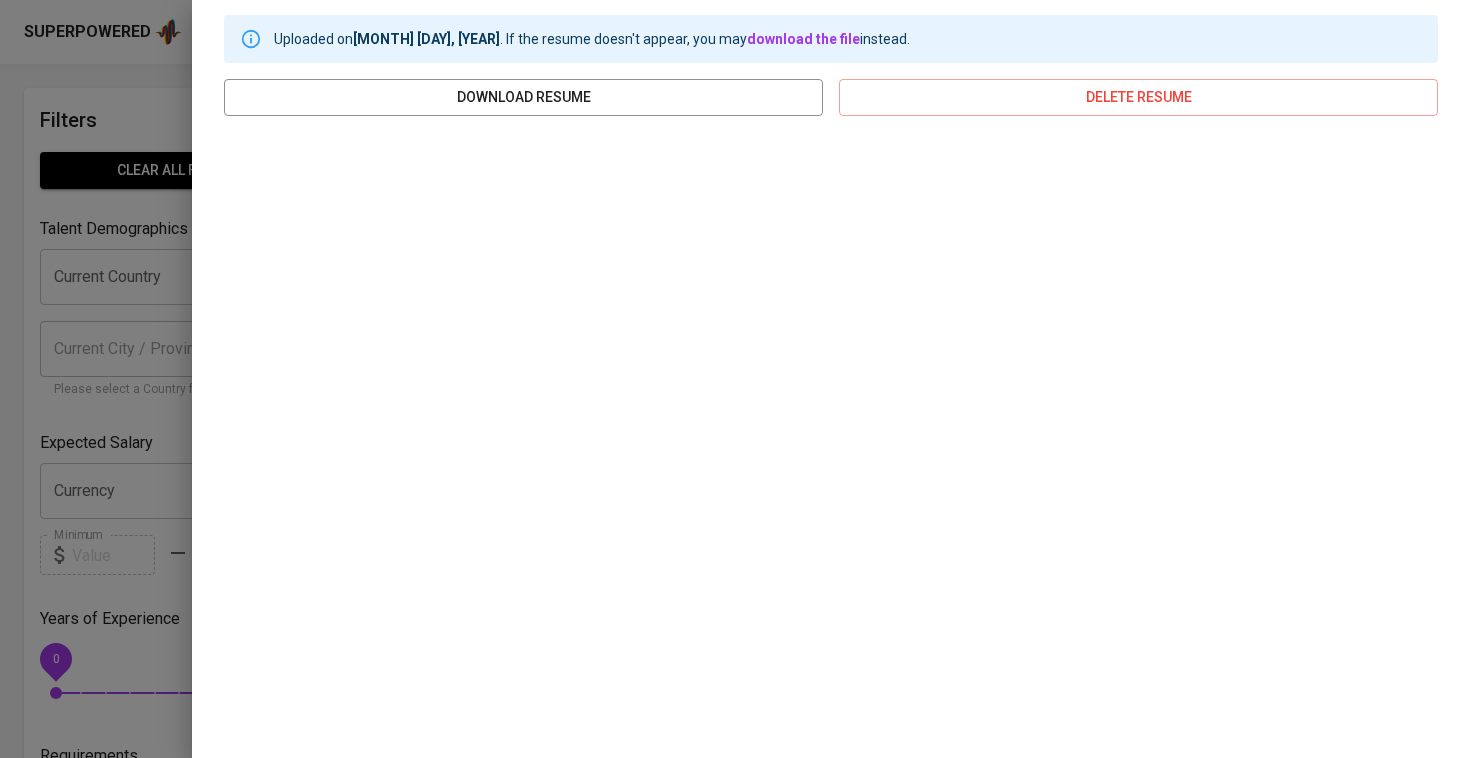 click at bounding box center (735, 379) 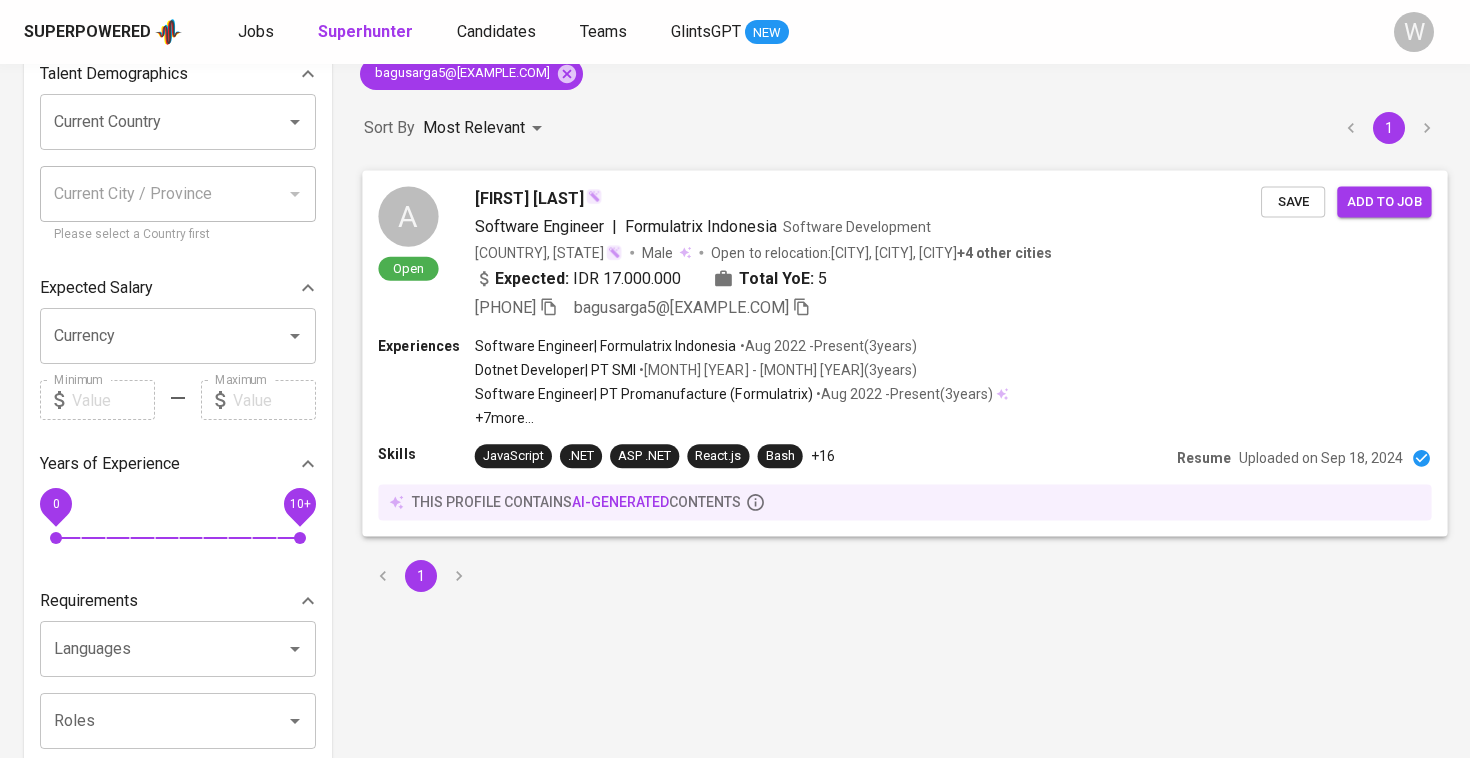 scroll, scrollTop: 22, scrollLeft: 0, axis: vertical 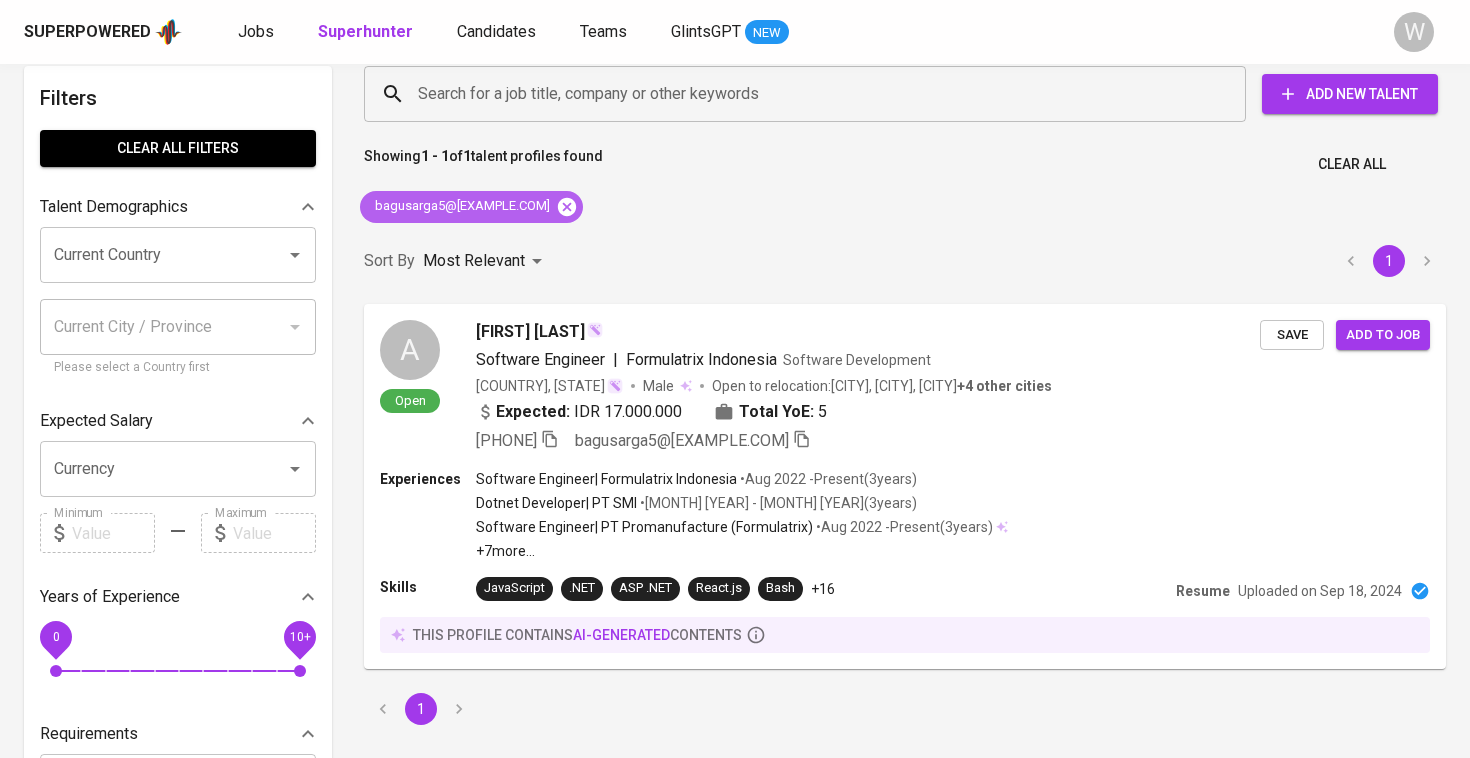 click 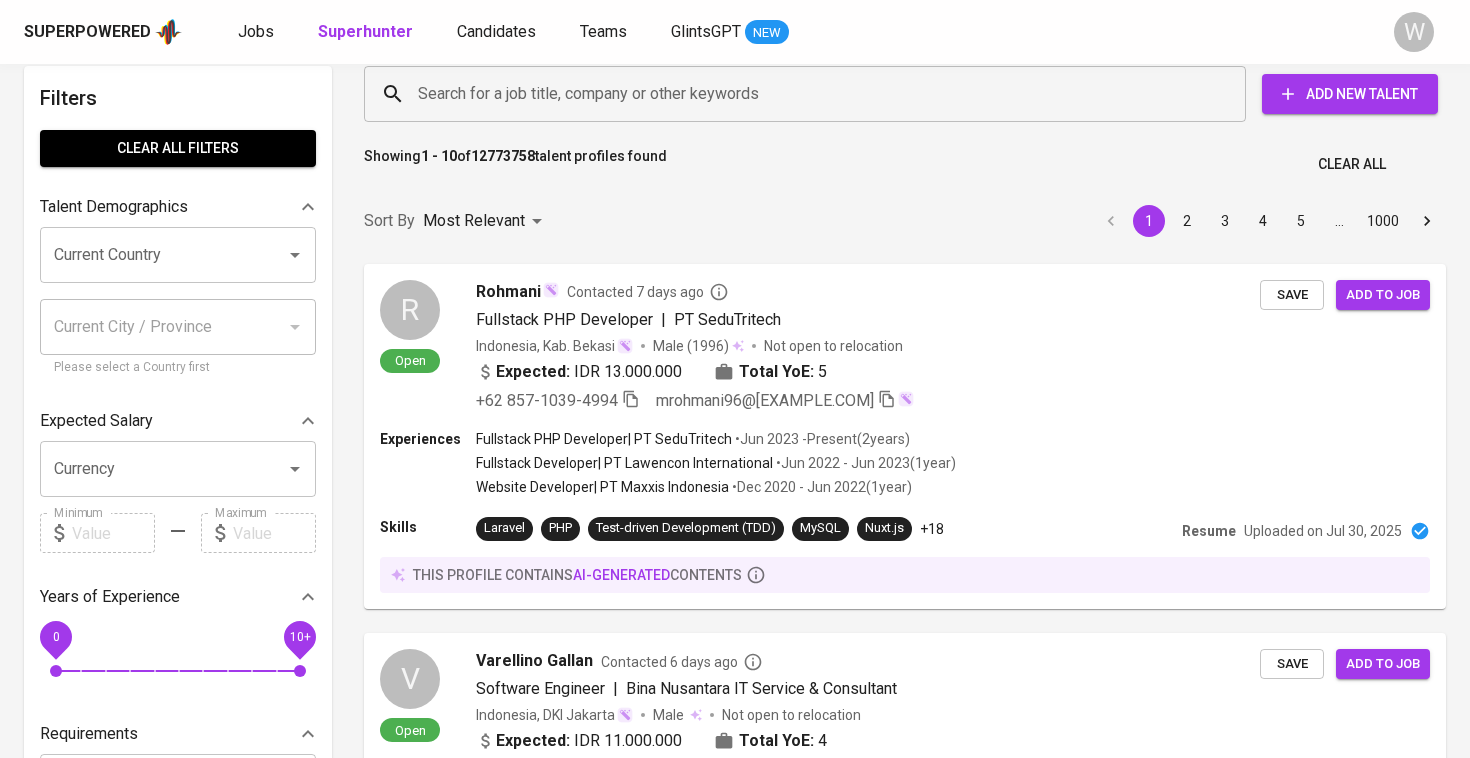 click on "Superpowered Jobs   Superhunter   Candidates   Teams   GlintsGPT   NEW W" at bounding box center (735, 32) 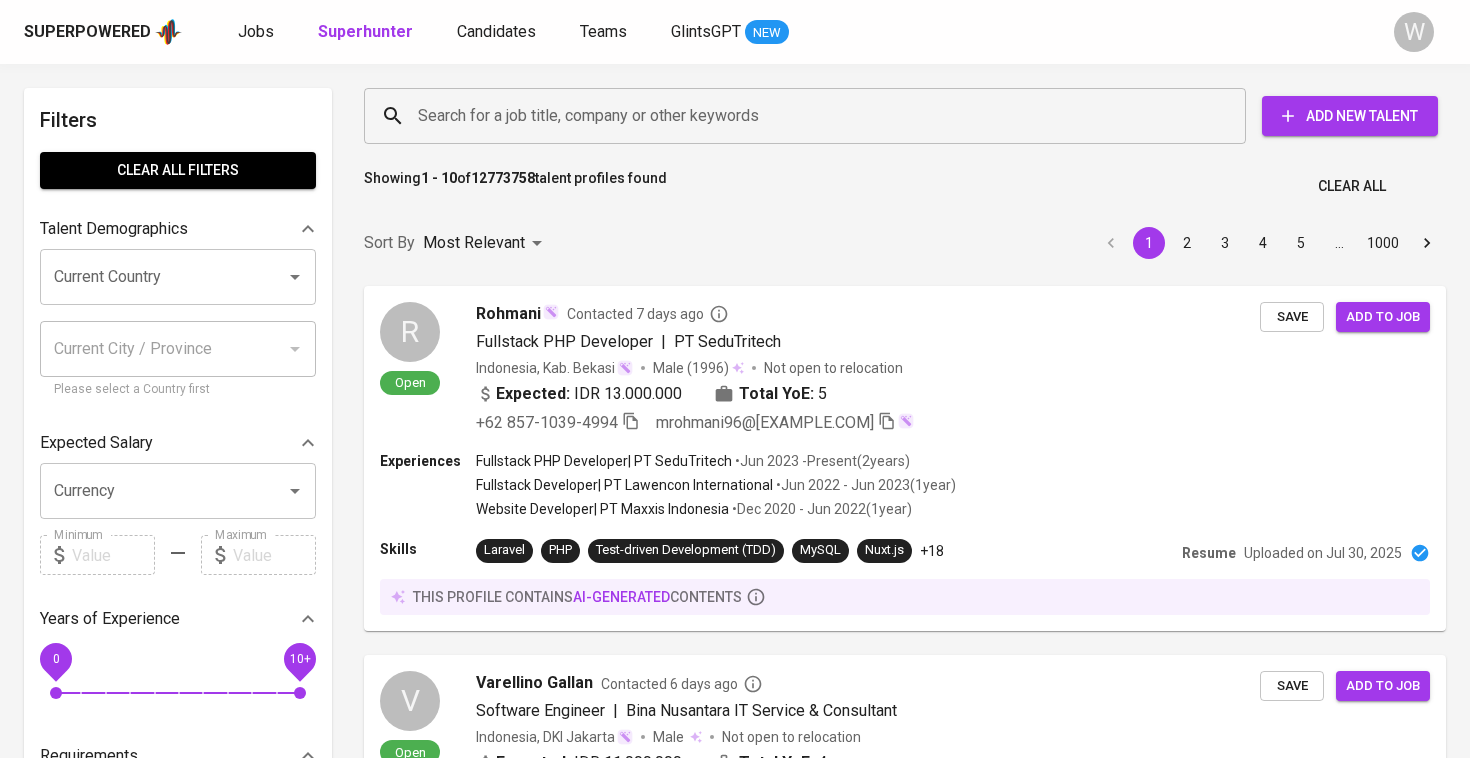 scroll, scrollTop: 0, scrollLeft: 0, axis: both 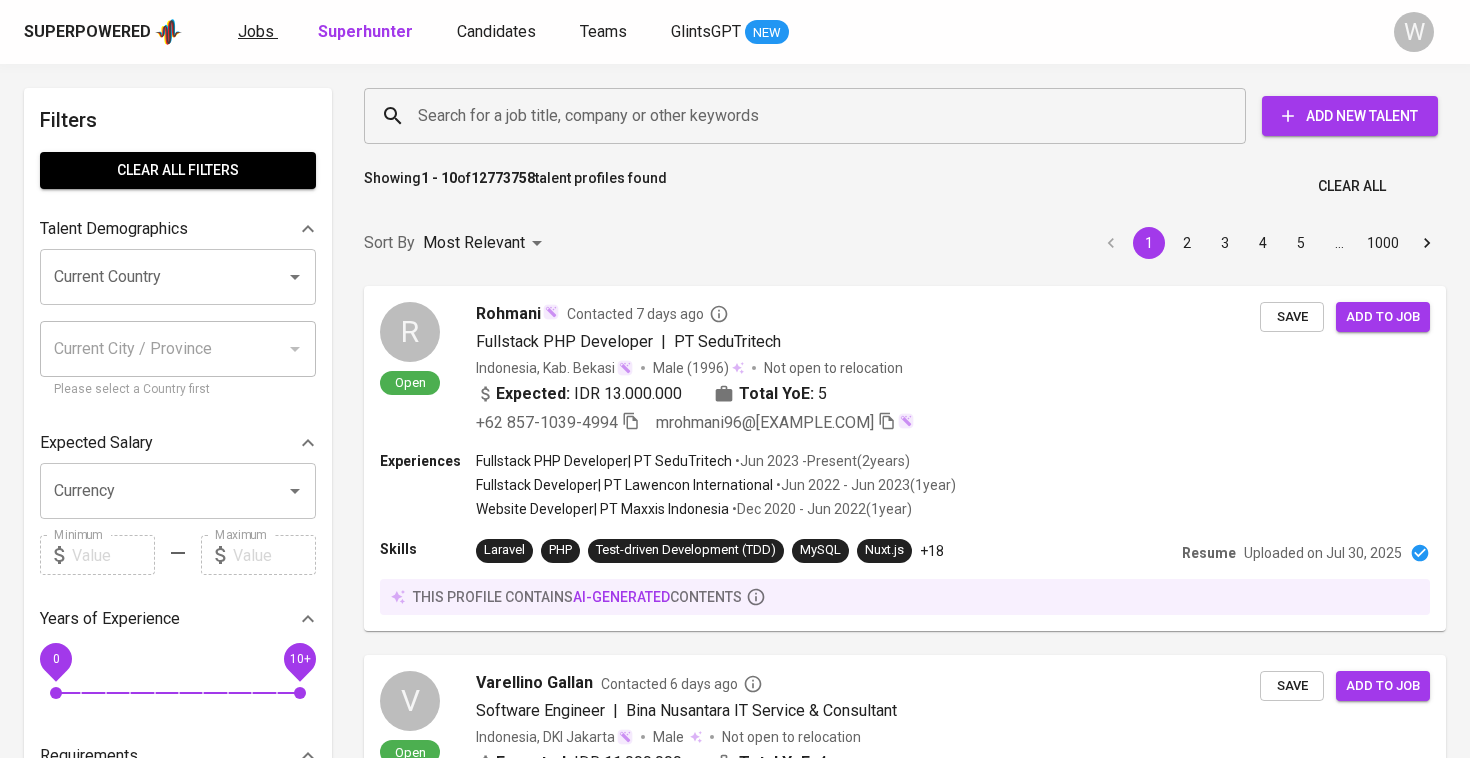 click on "Jobs" at bounding box center [256, 31] 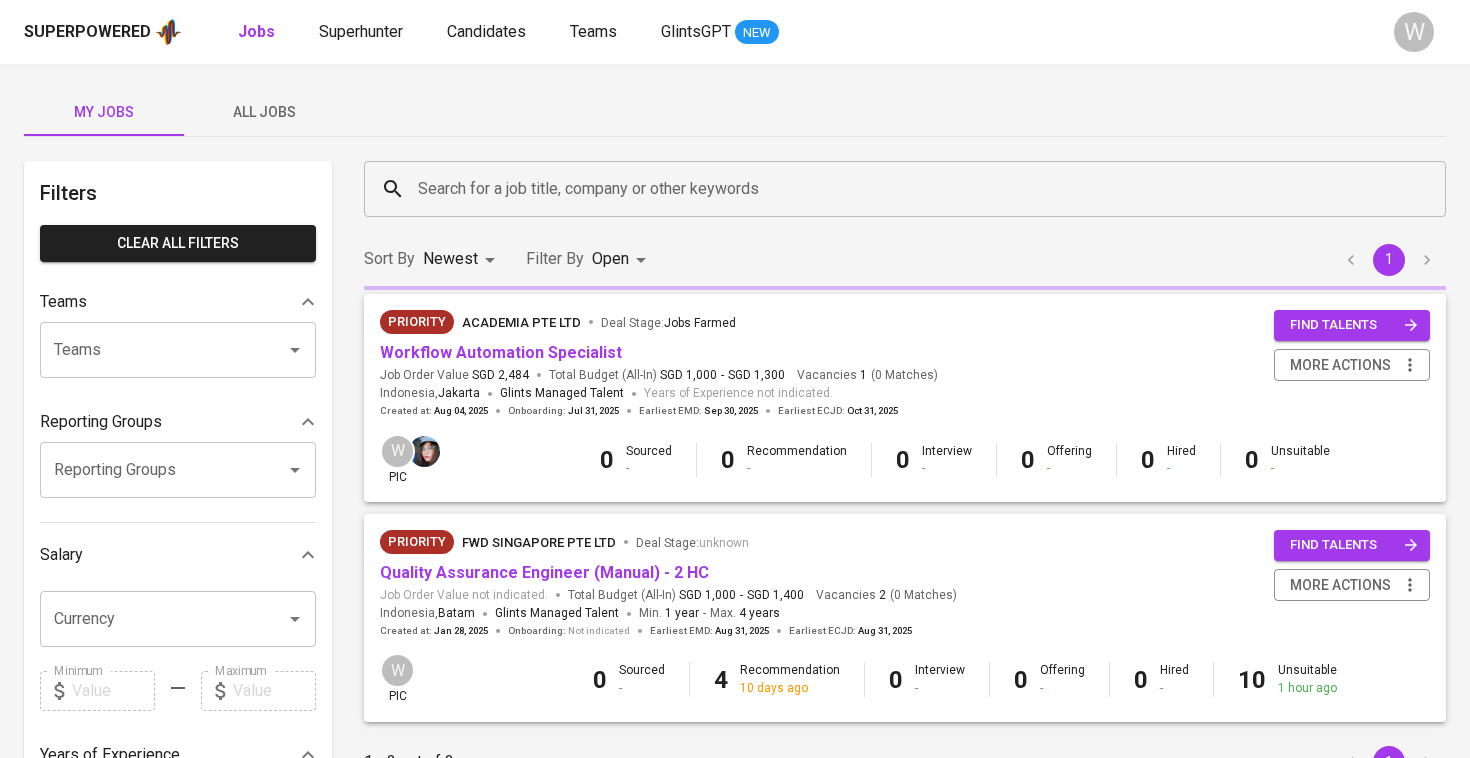 click on "All Jobs" at bounding box center [264, 112] 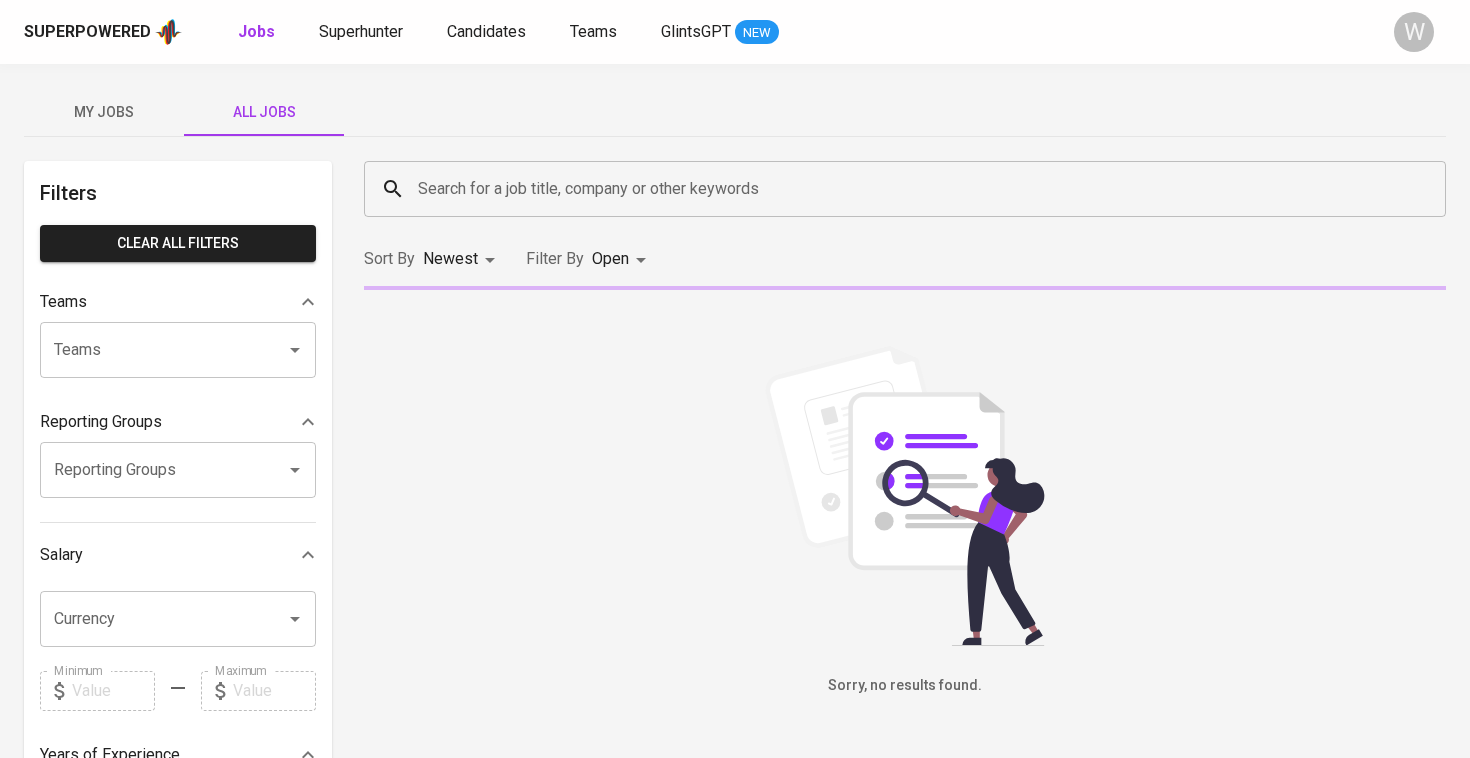 click on "Search for a job title, company or other keywords" at bounding box center [905, 189] 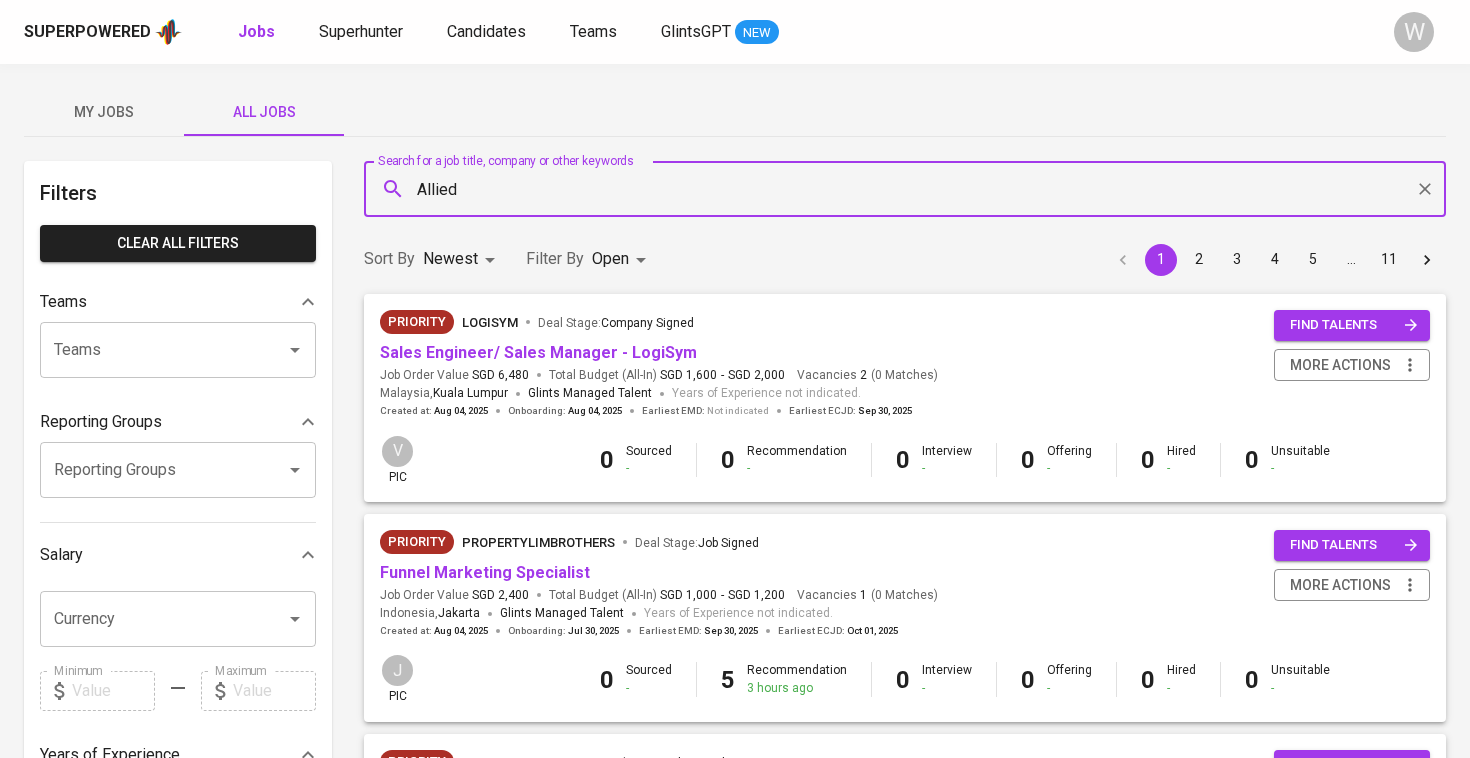 type on "Allied" 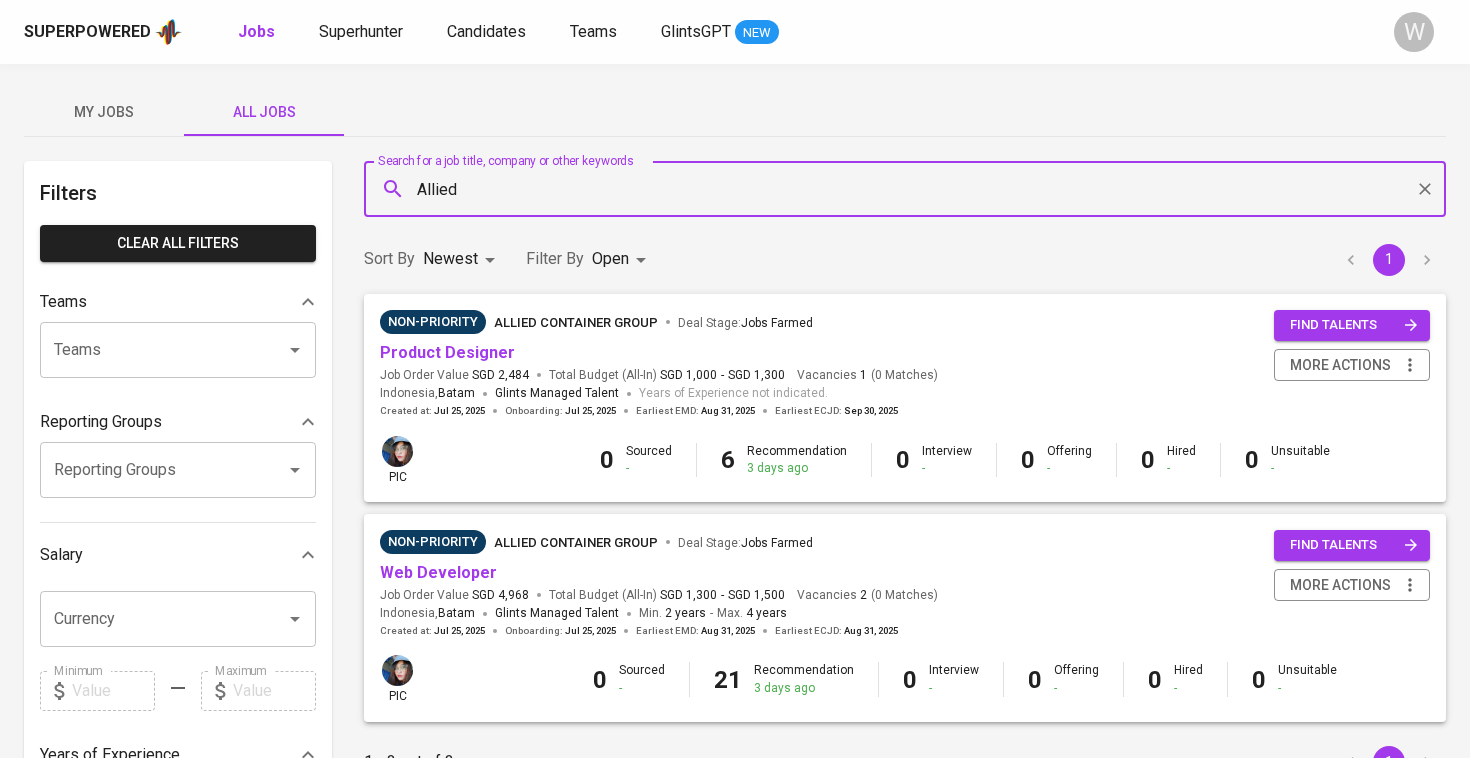 click on "Web Developer" at bounding box center (438, 573) 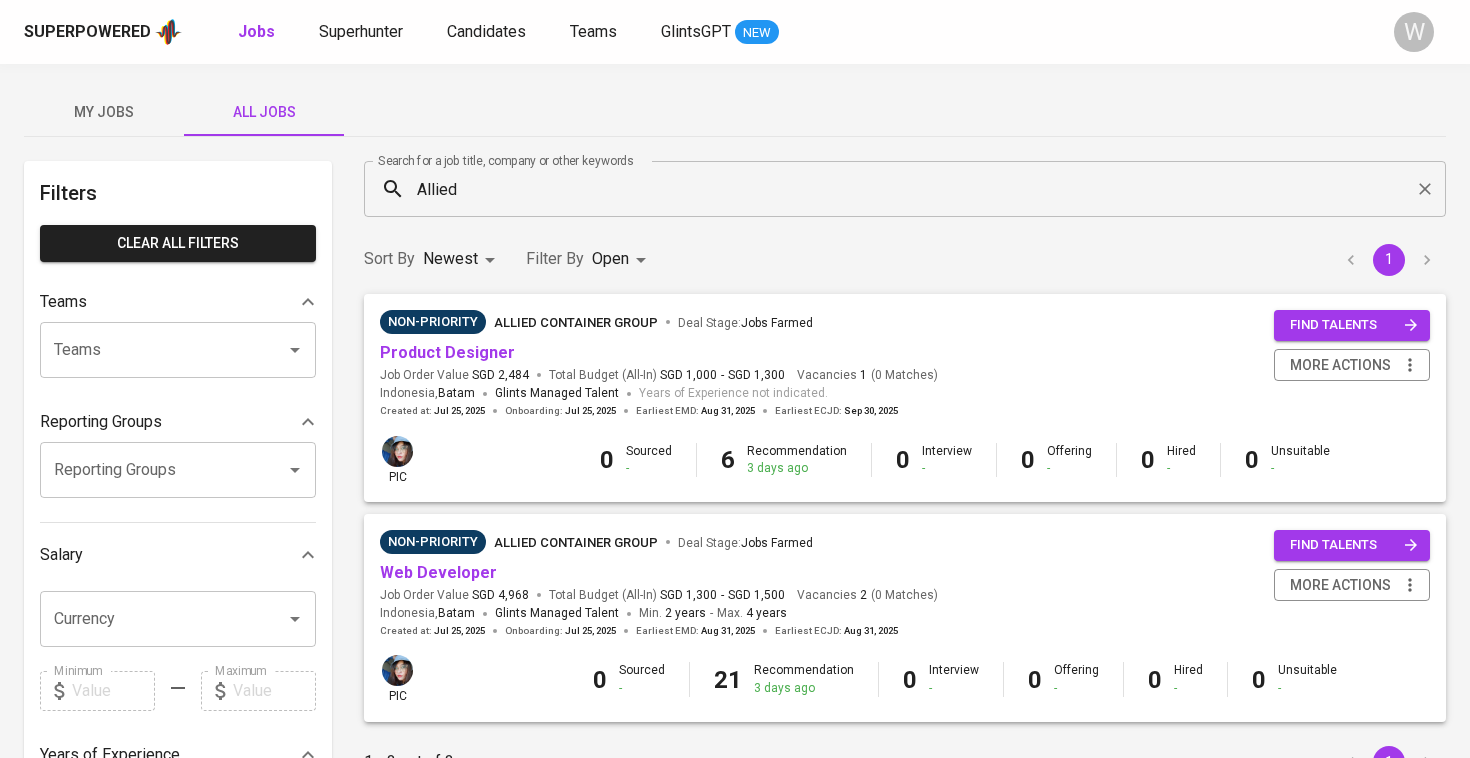 click on "Web Developer" at bounding box center (438, 573) 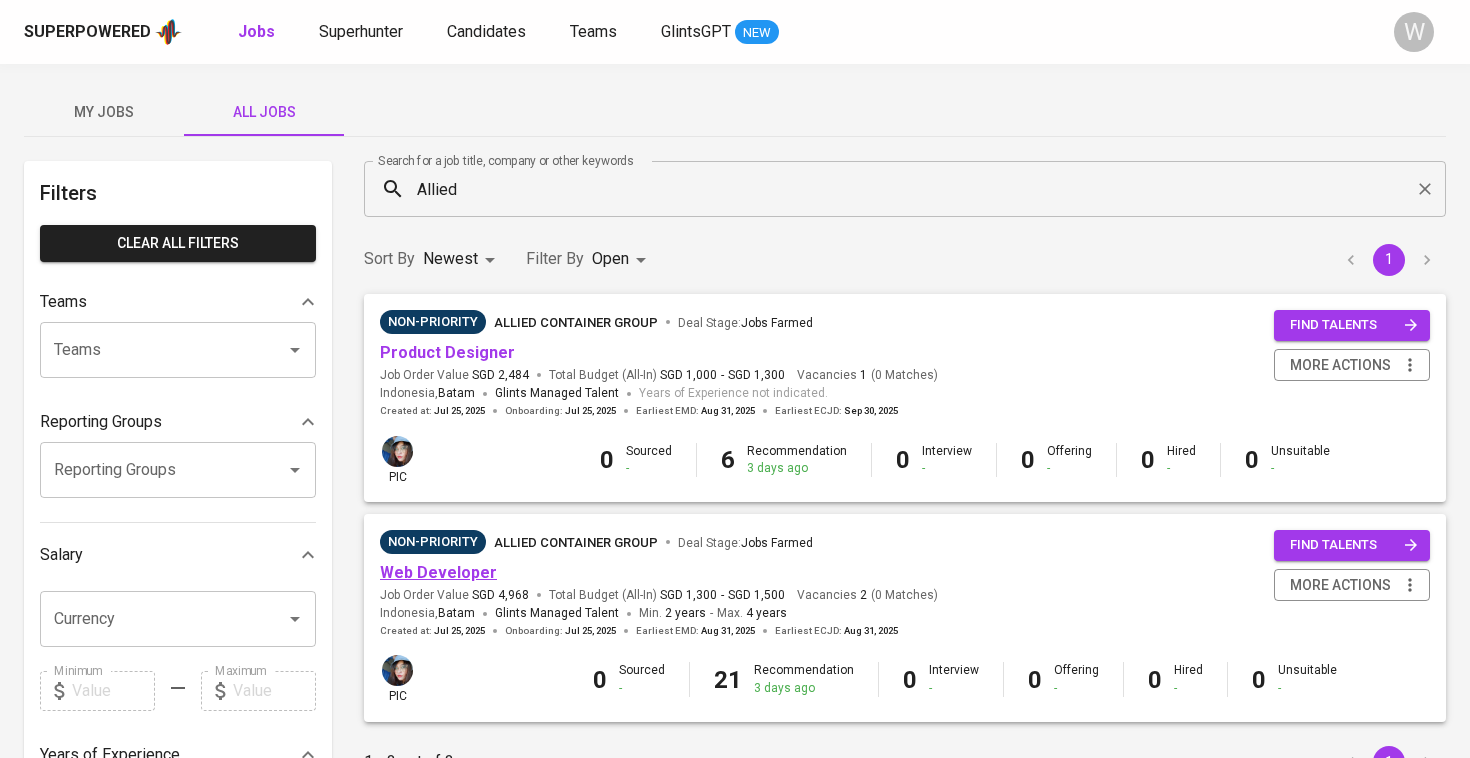 click on "Web Developer" at bounding box center [438, 572] 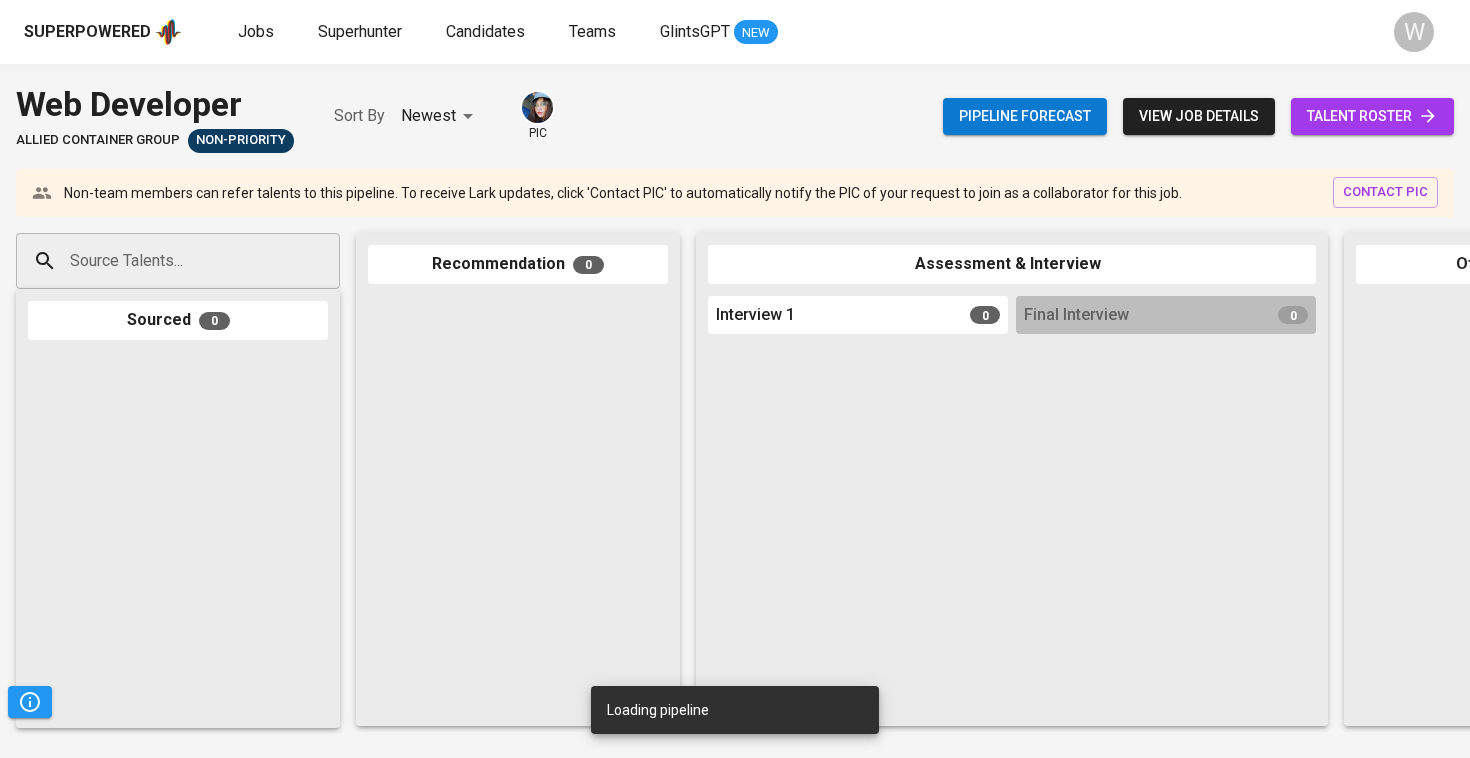 click on "talent roster" at bounding box center (1372, 116) 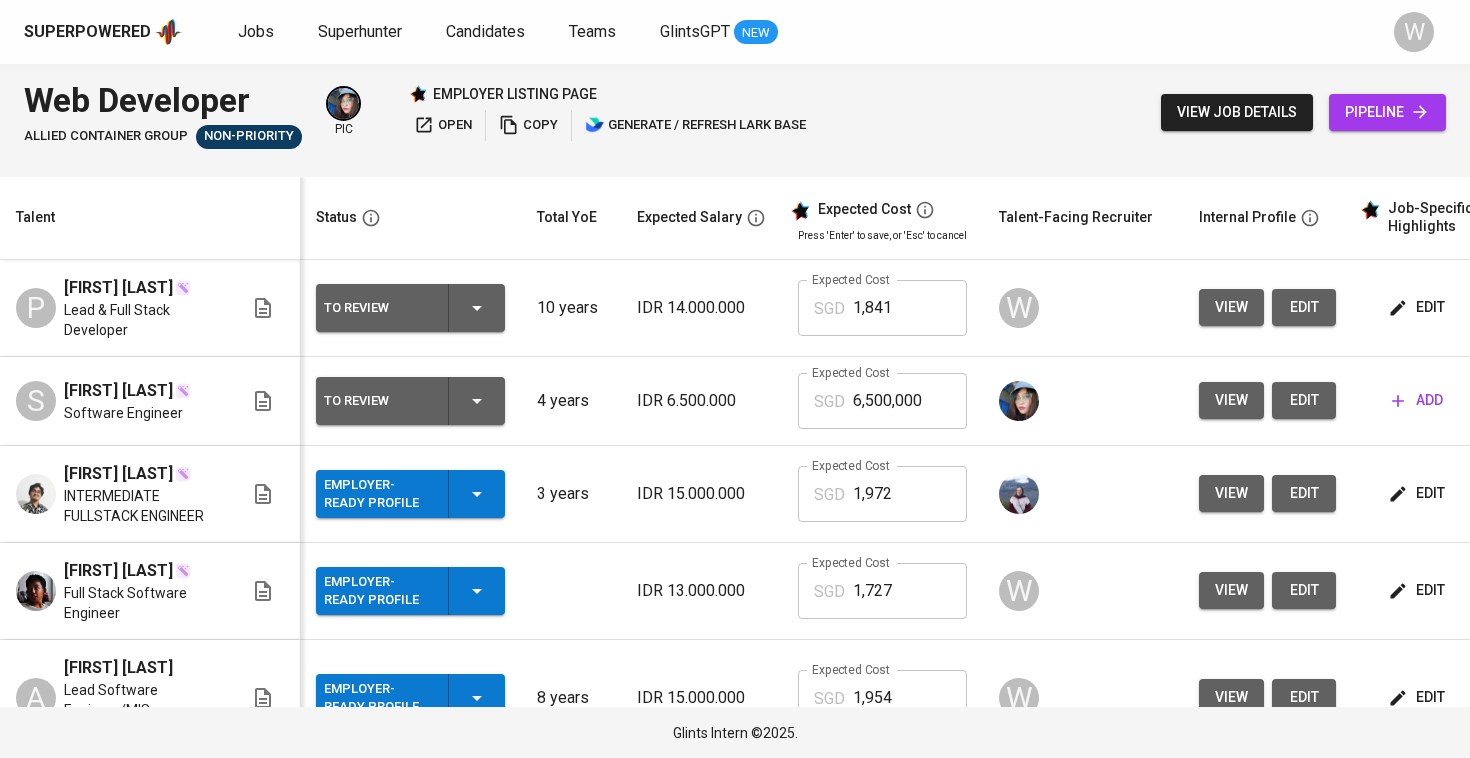scroll, scrollTop: 0, scrollLeft: 0, axis: both 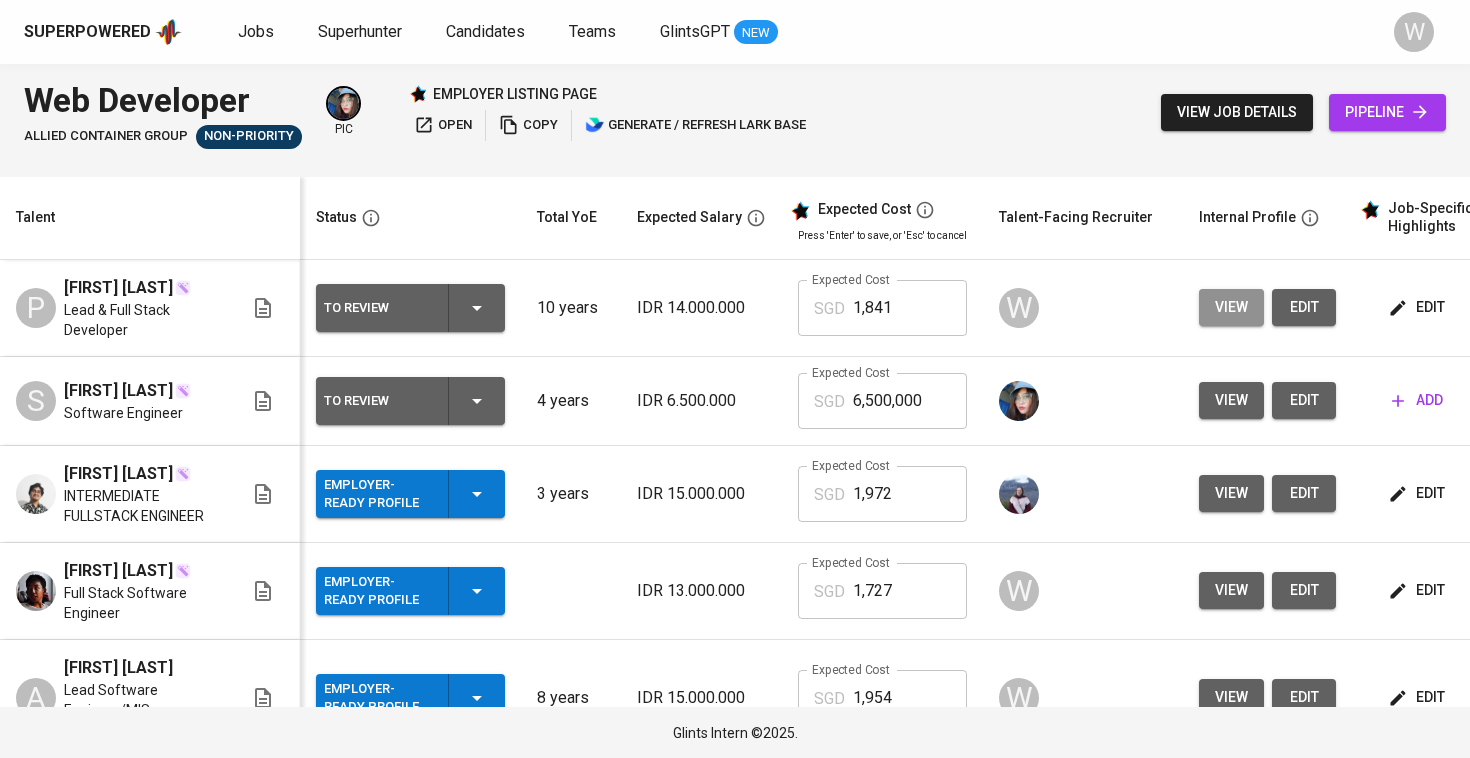 click on "view" at bounding box center (1231, 307) 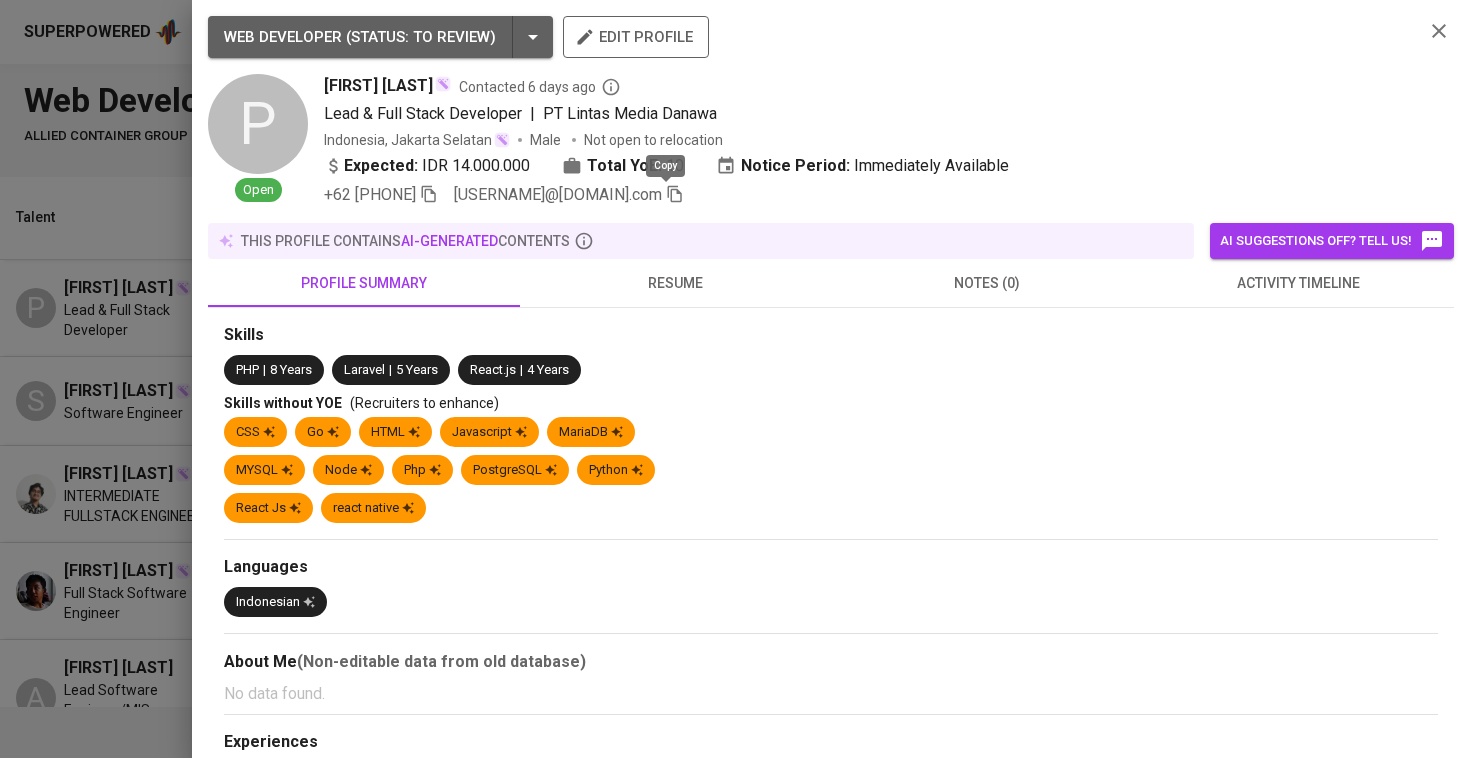 click 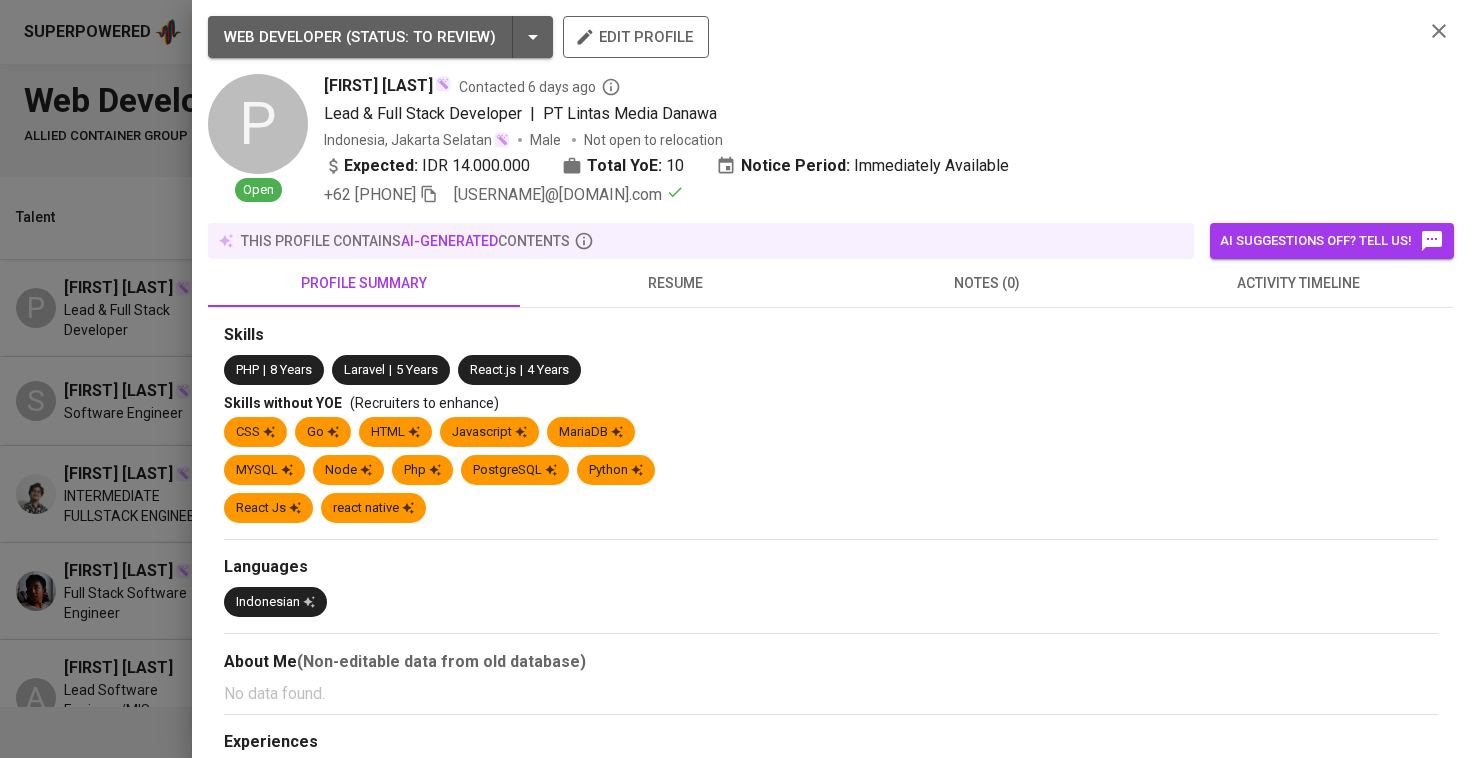 click on "profile summary" at bounding box center [364, 283] 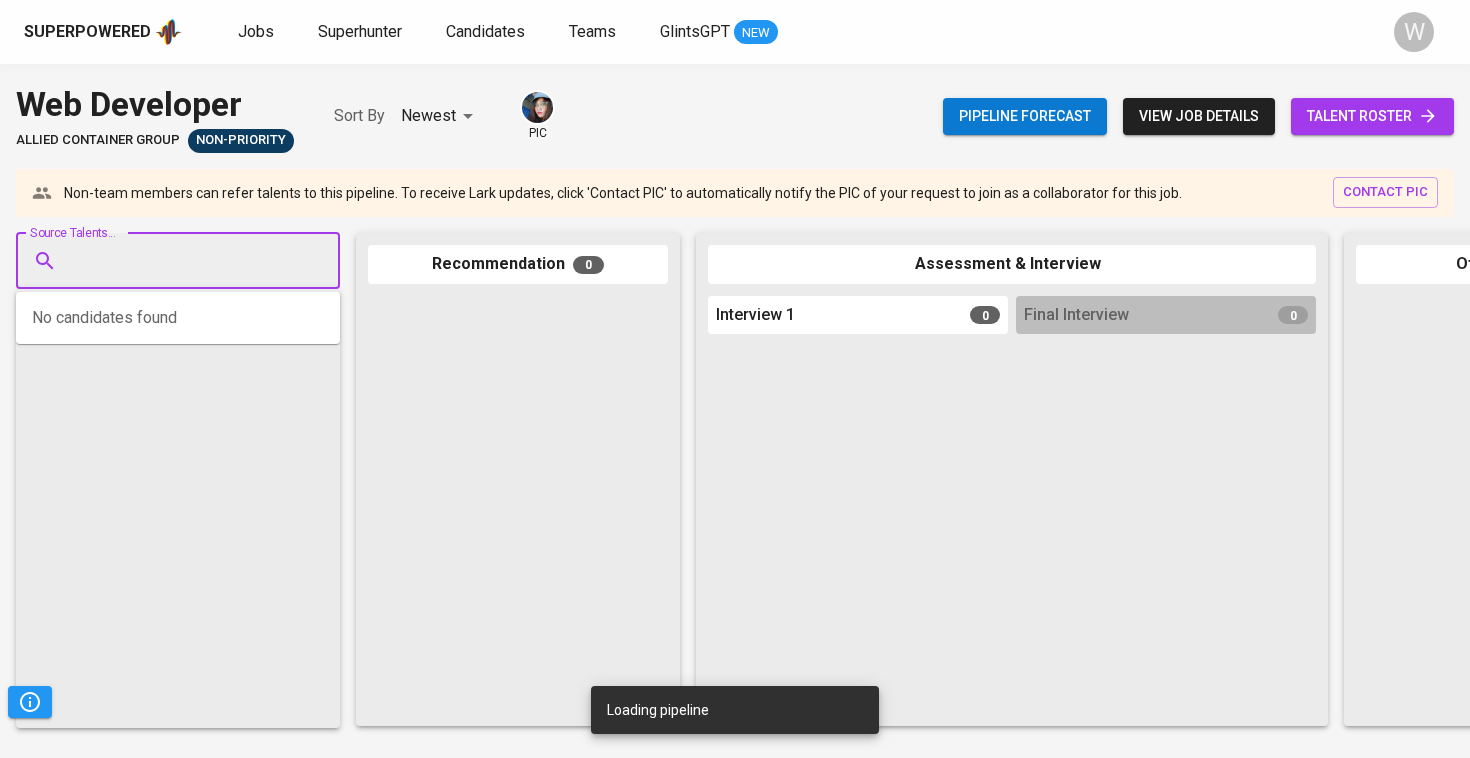 click on "Source Talents..." at bounding box center (170, 261) 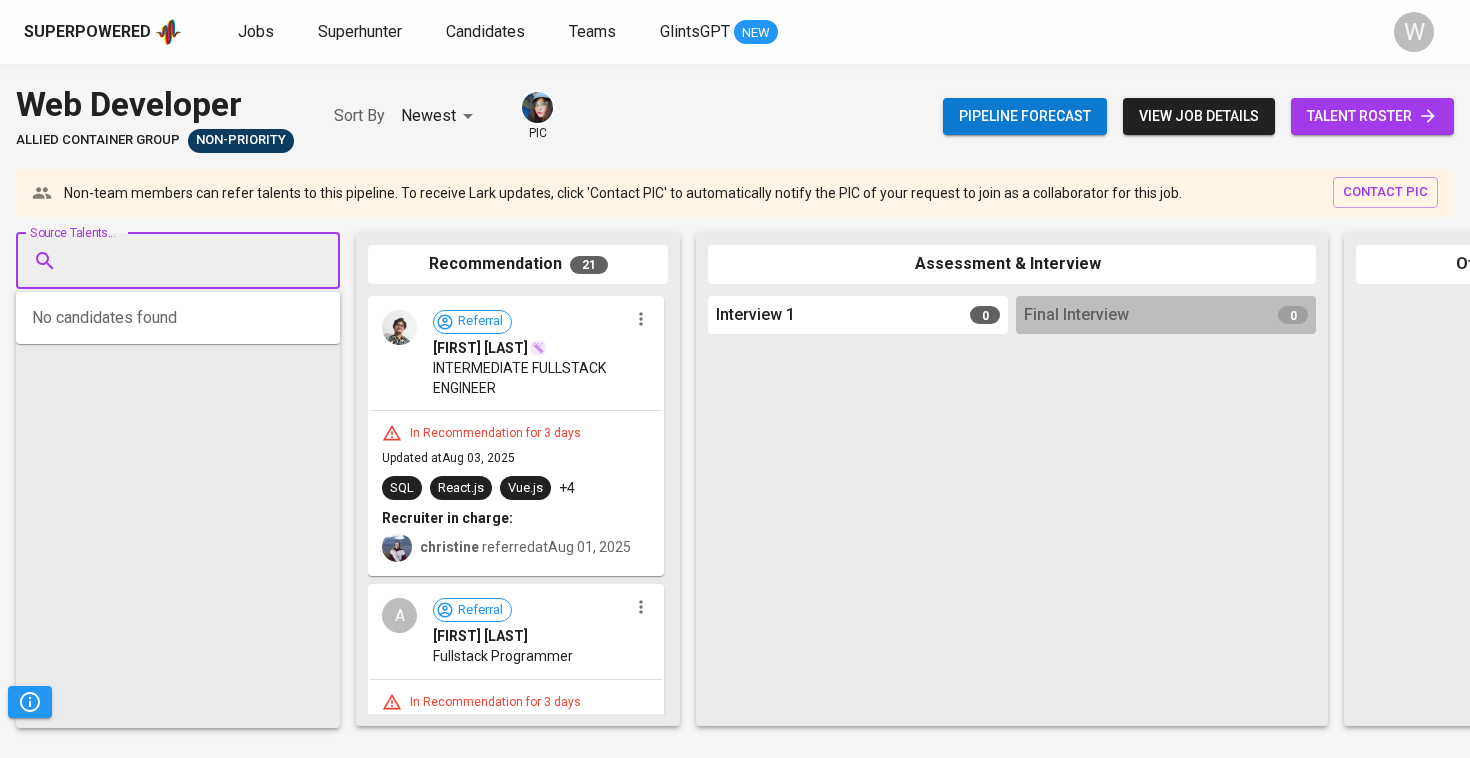 paste on "[USERNAME]@[DOMAIN].com" 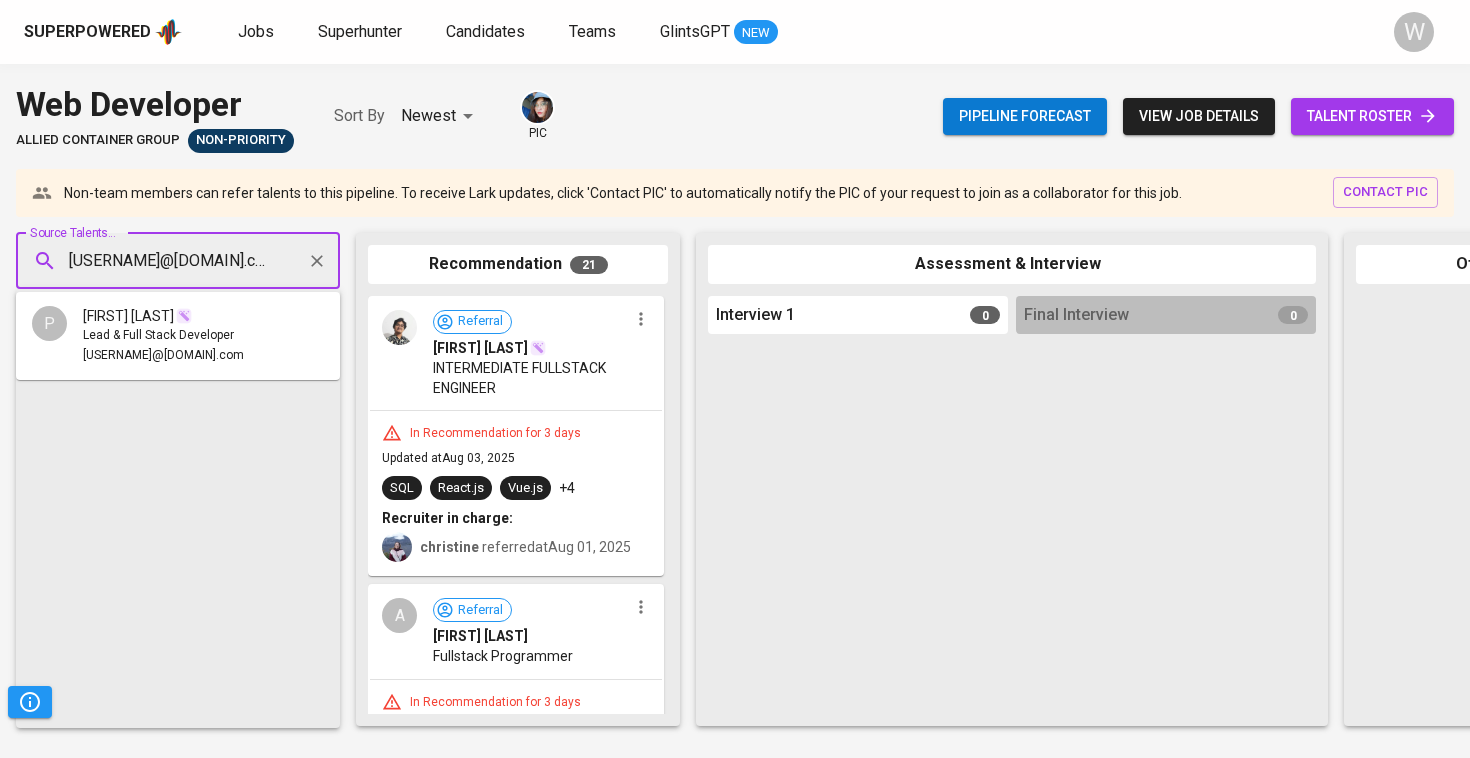 click on "[USERNAME]@[DOMAIN].com" at bounding box center [163, 356] 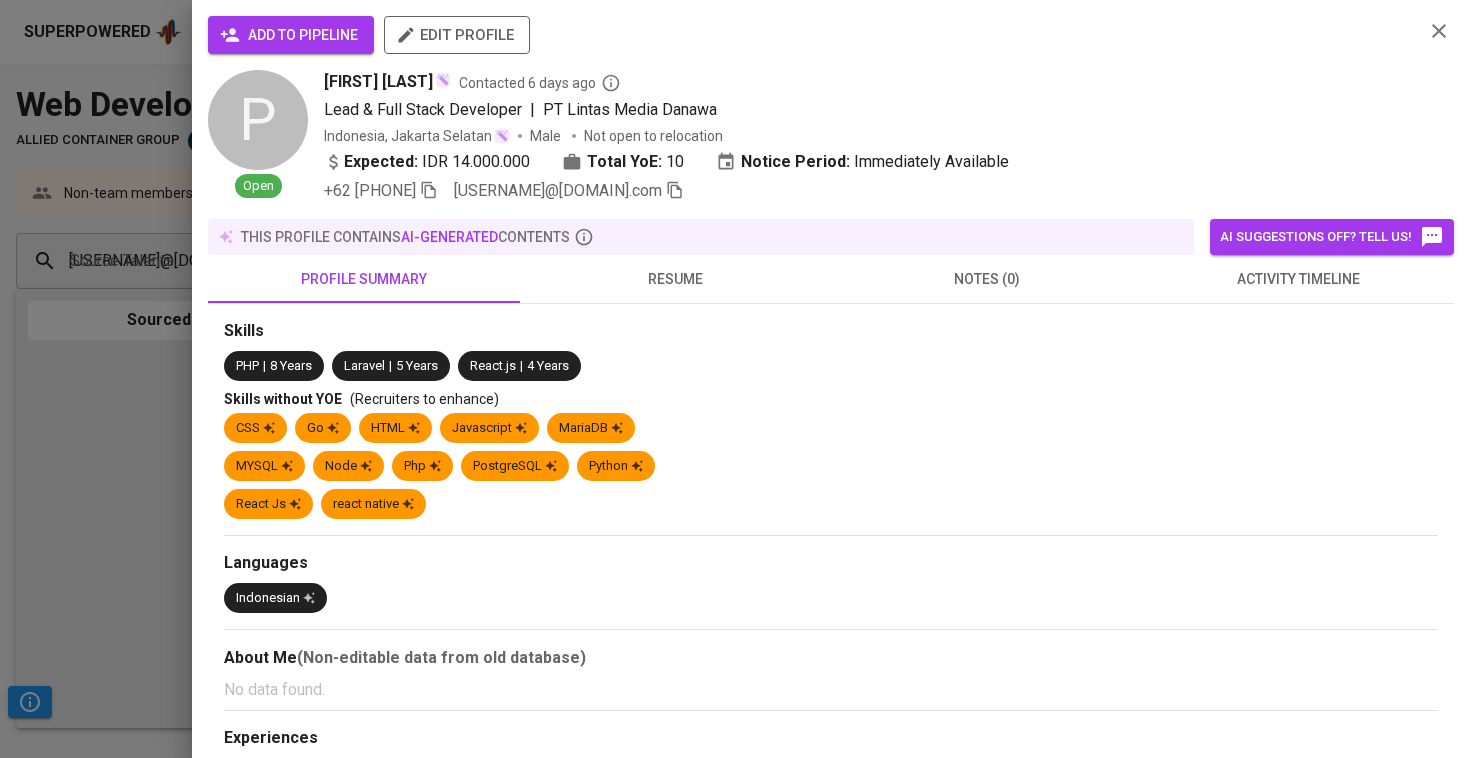 type 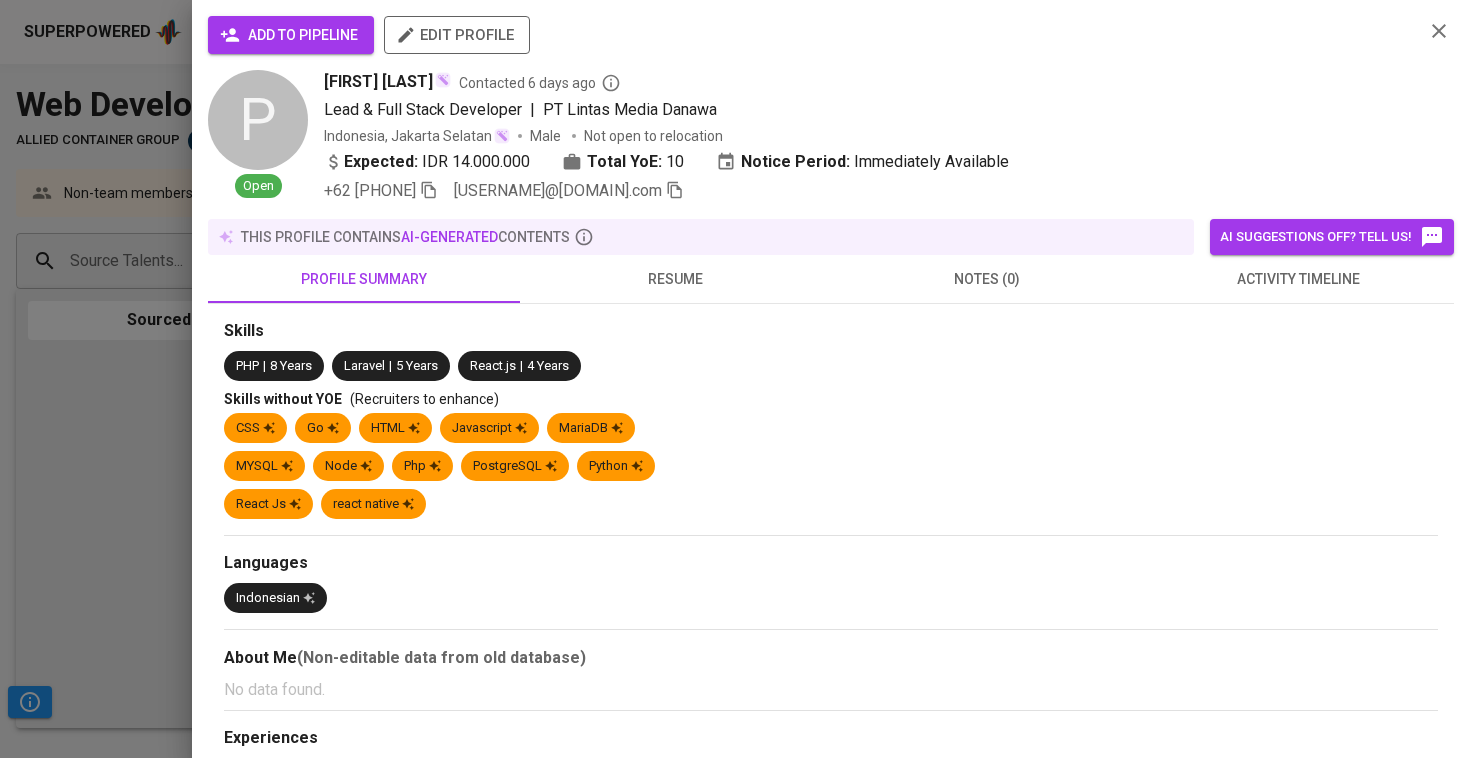 click on "add to pipeline" at bounding box center [291, 35] 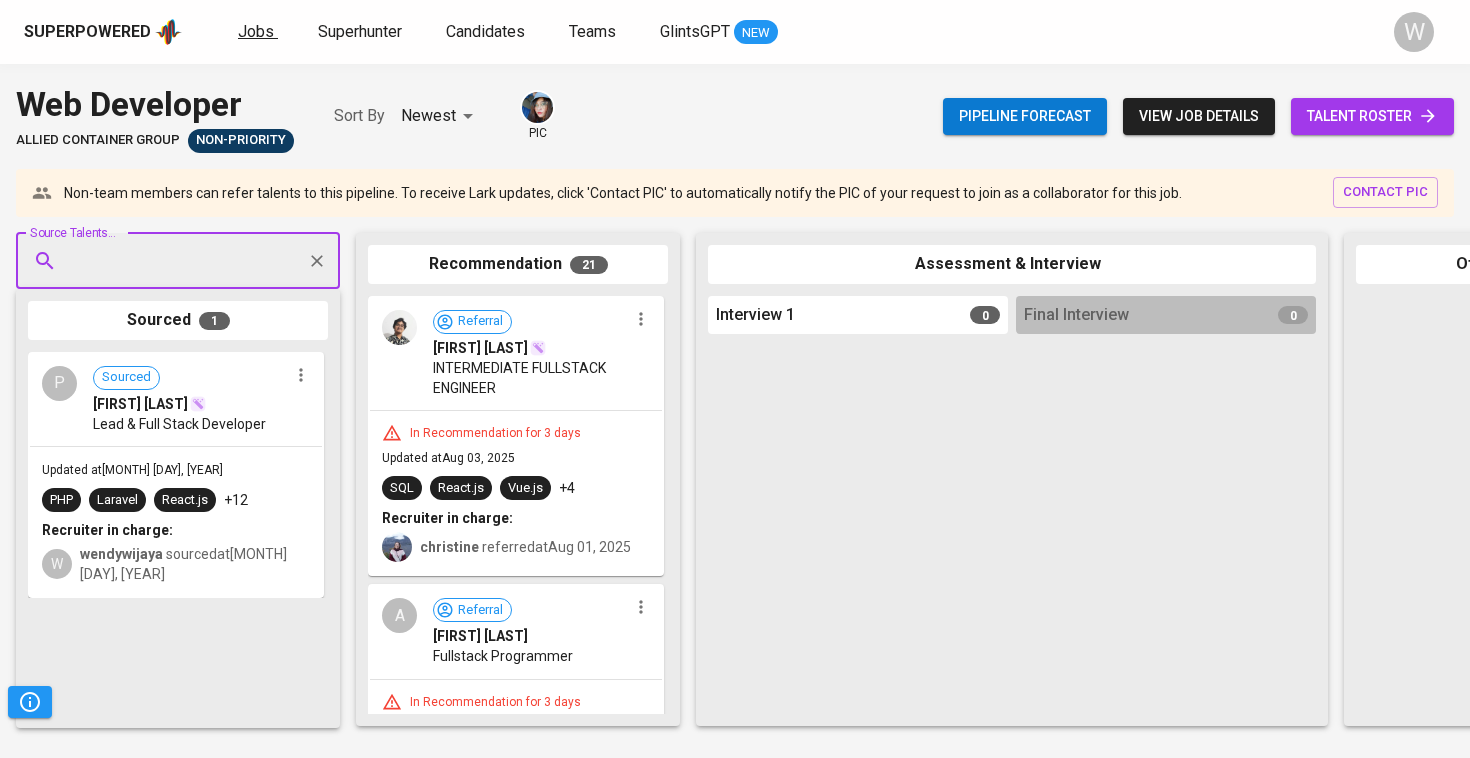 click on "Jobs" at bounding box center [256, 31] 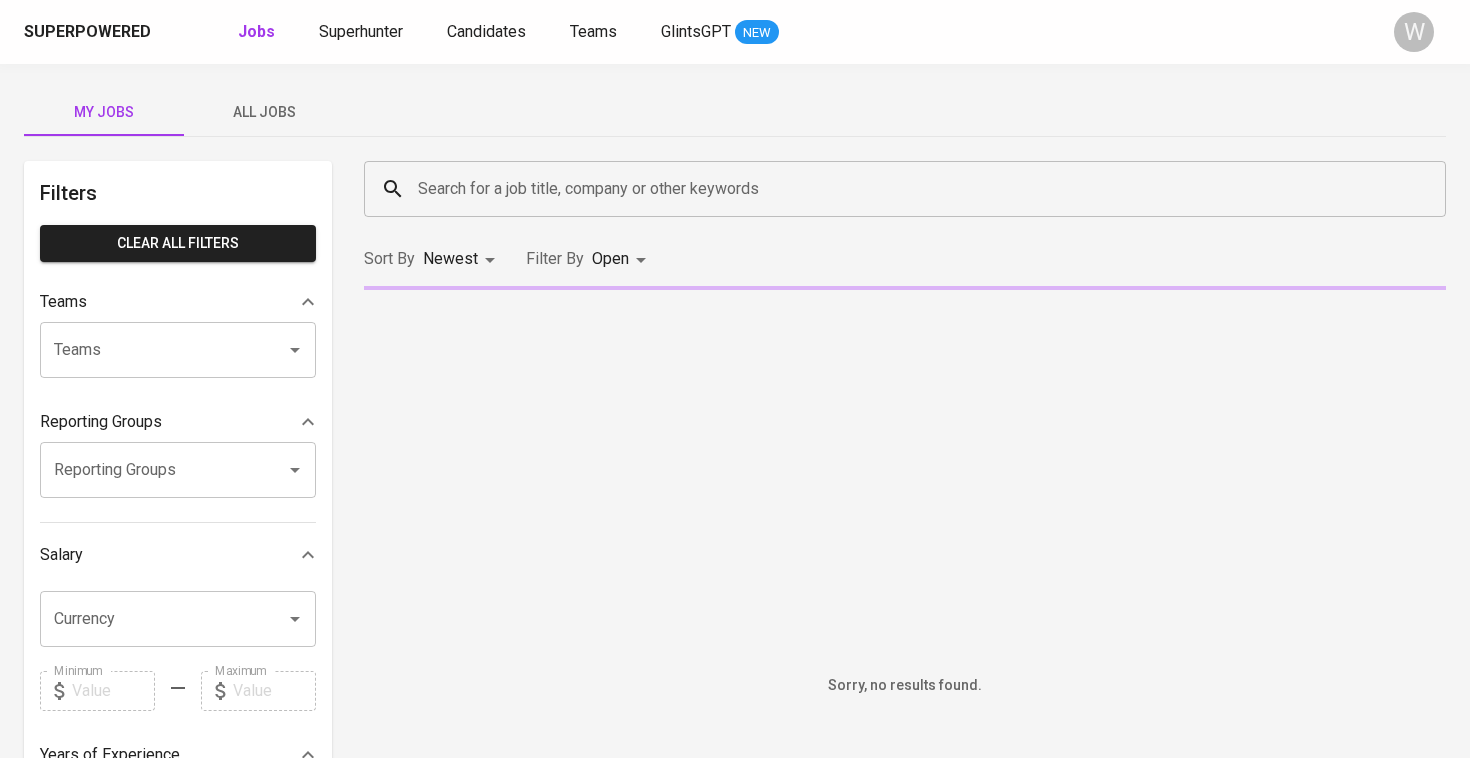 scroll, scrollTop: 0, scrollLeft: 0, axis: both 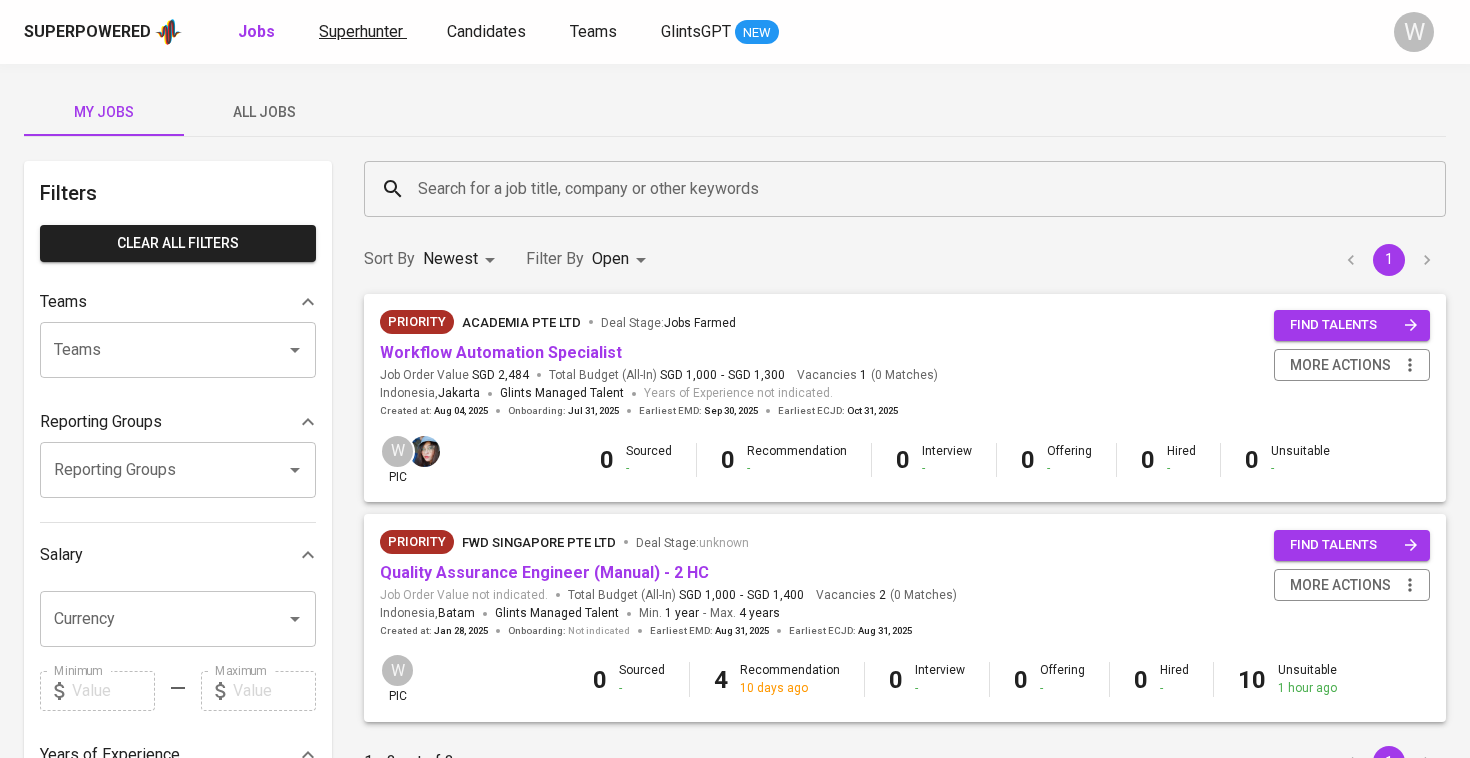 click on "Superhunter" at bounding box center (361, 31) 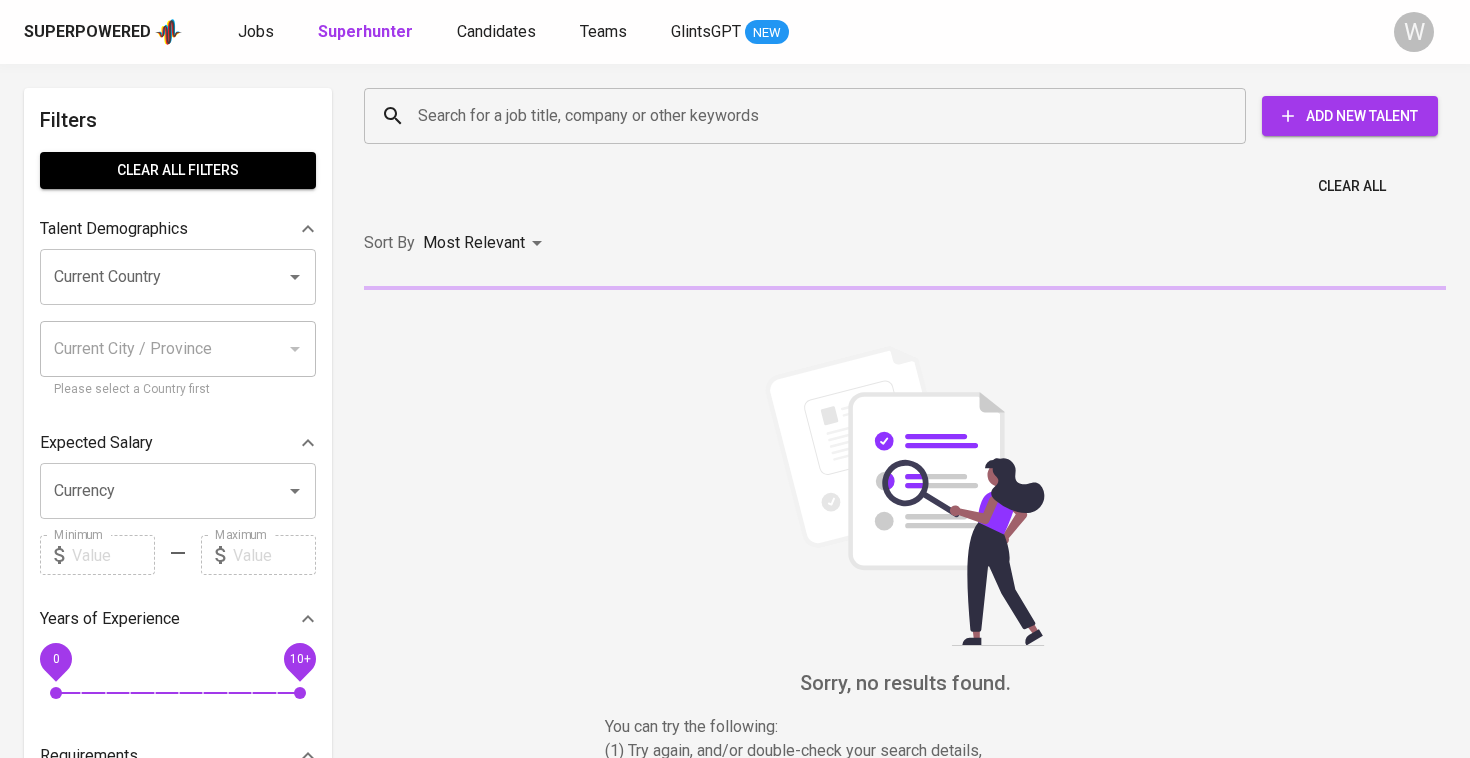 click on "Search for a job title, company or other keywords Search for a job title, company or other keywords Add New Talent" at bounding box center (901, 116) 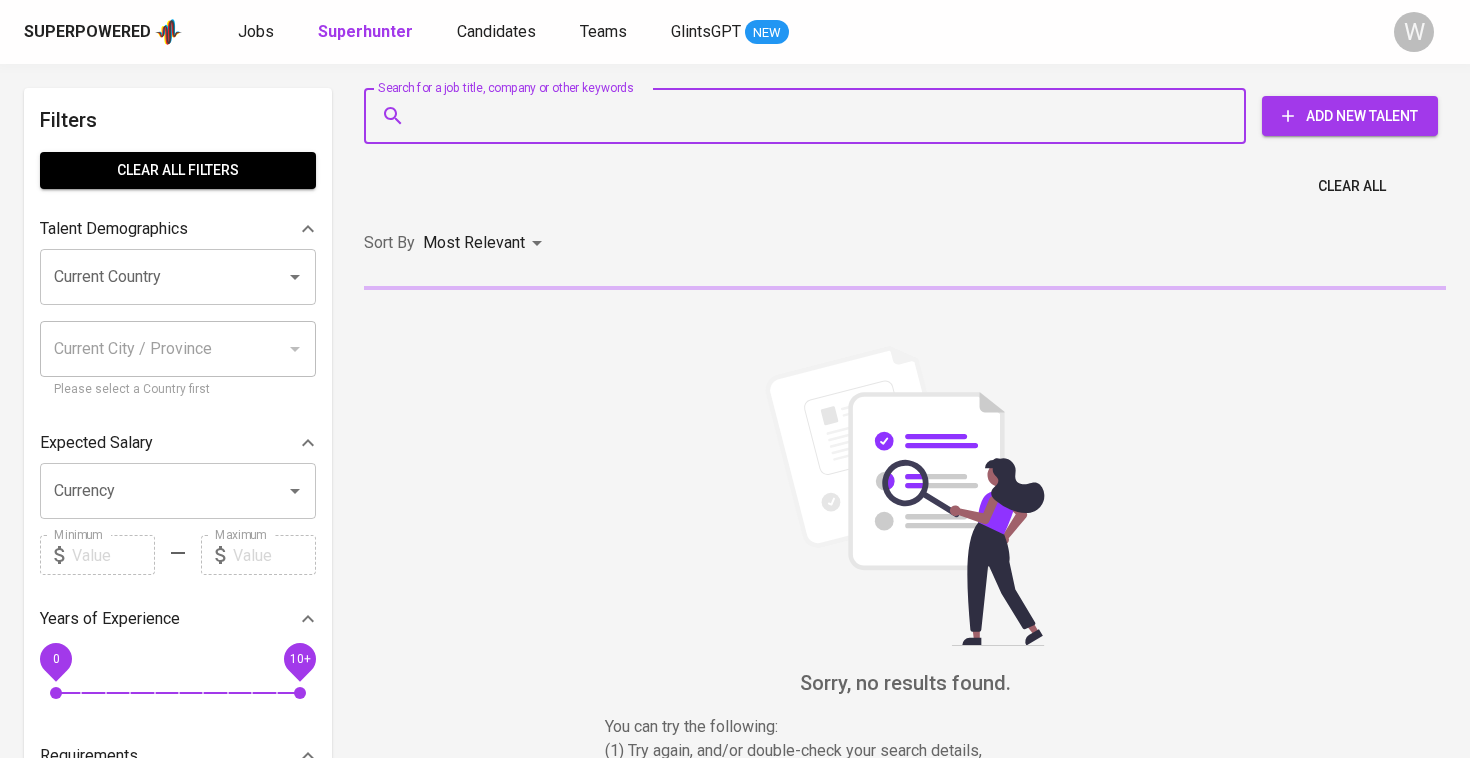 click on "Search for a job title, company or other keywords" at bounding box center [810, 116] 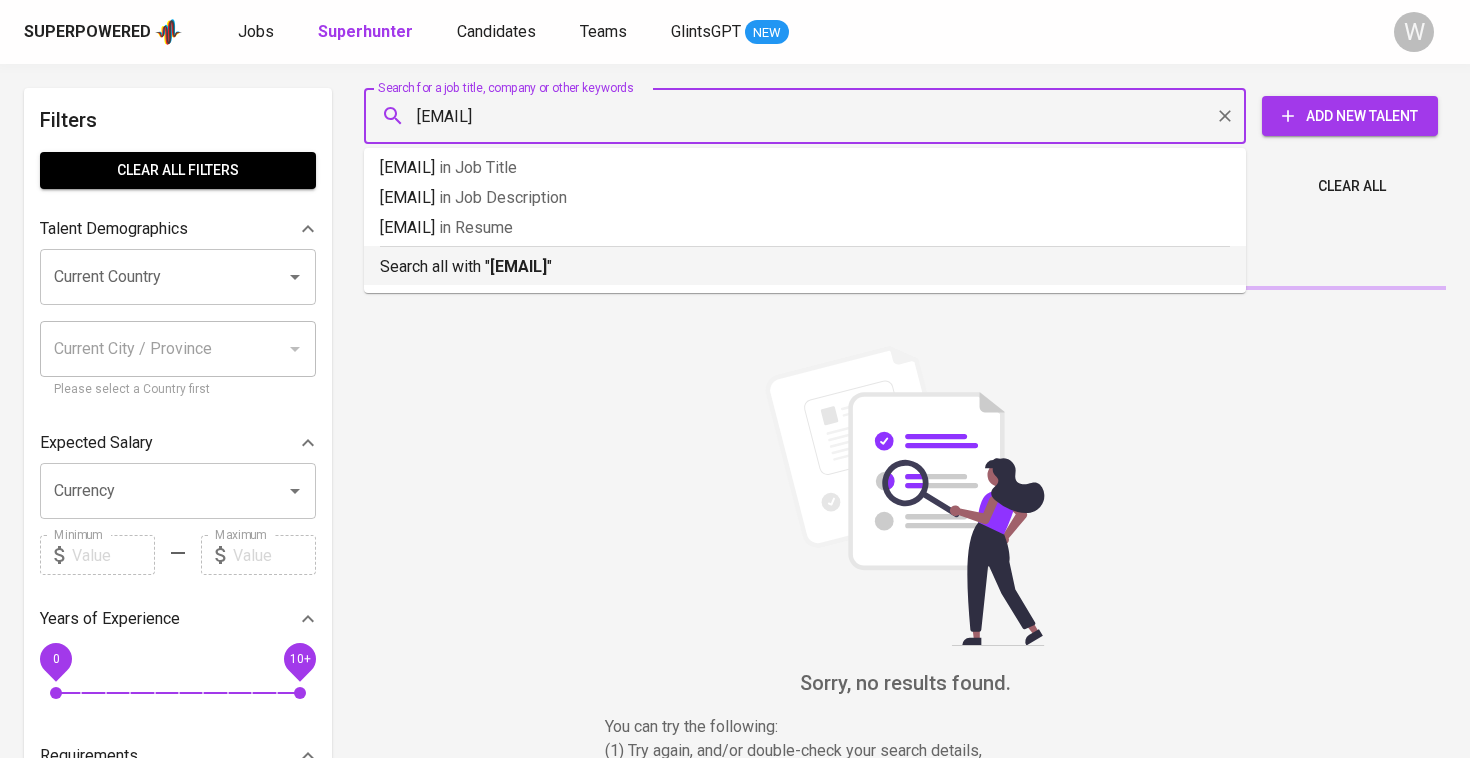 click on "[EMAIL]" at bounding box center [518, 266] 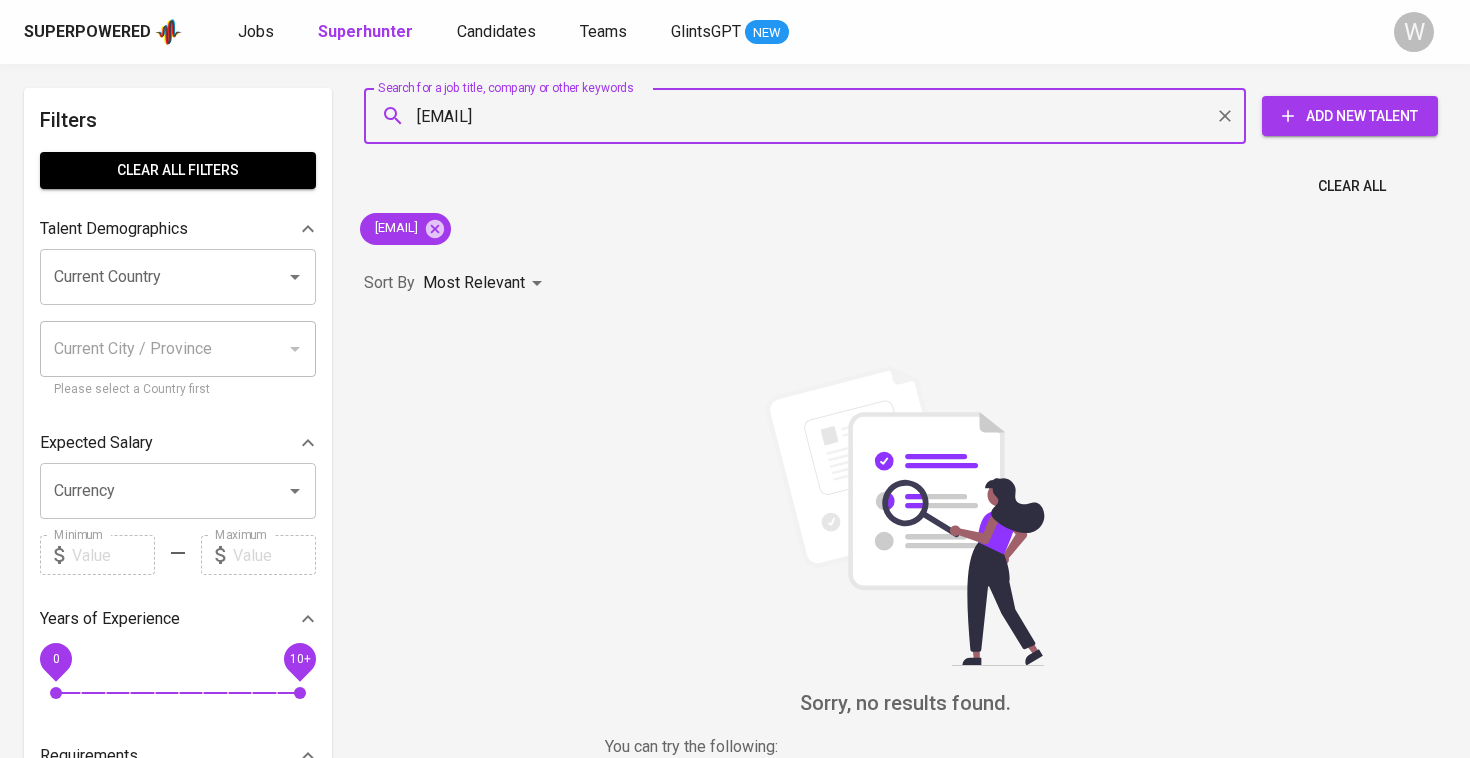type 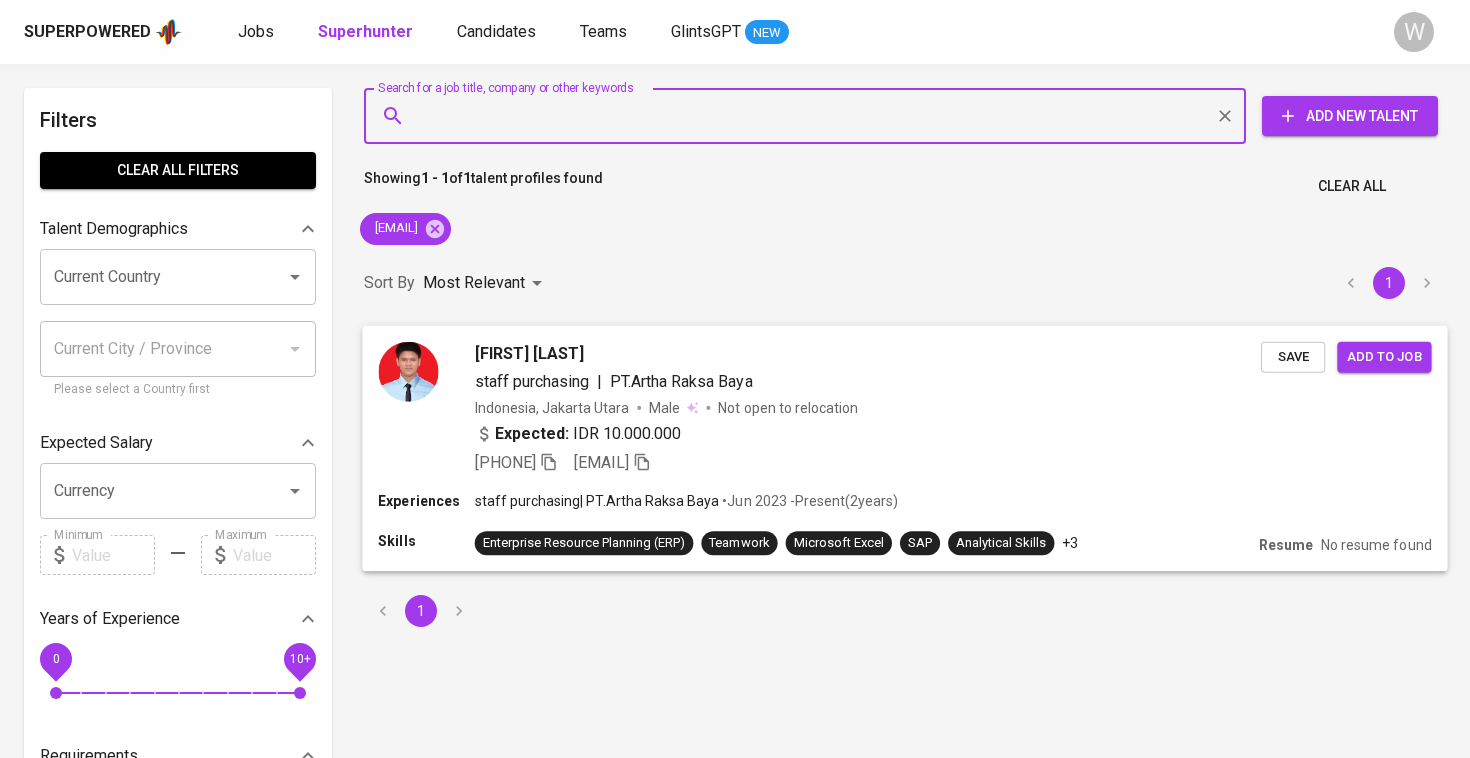 click on "staff purchasing" at bounding box center [532, 381] 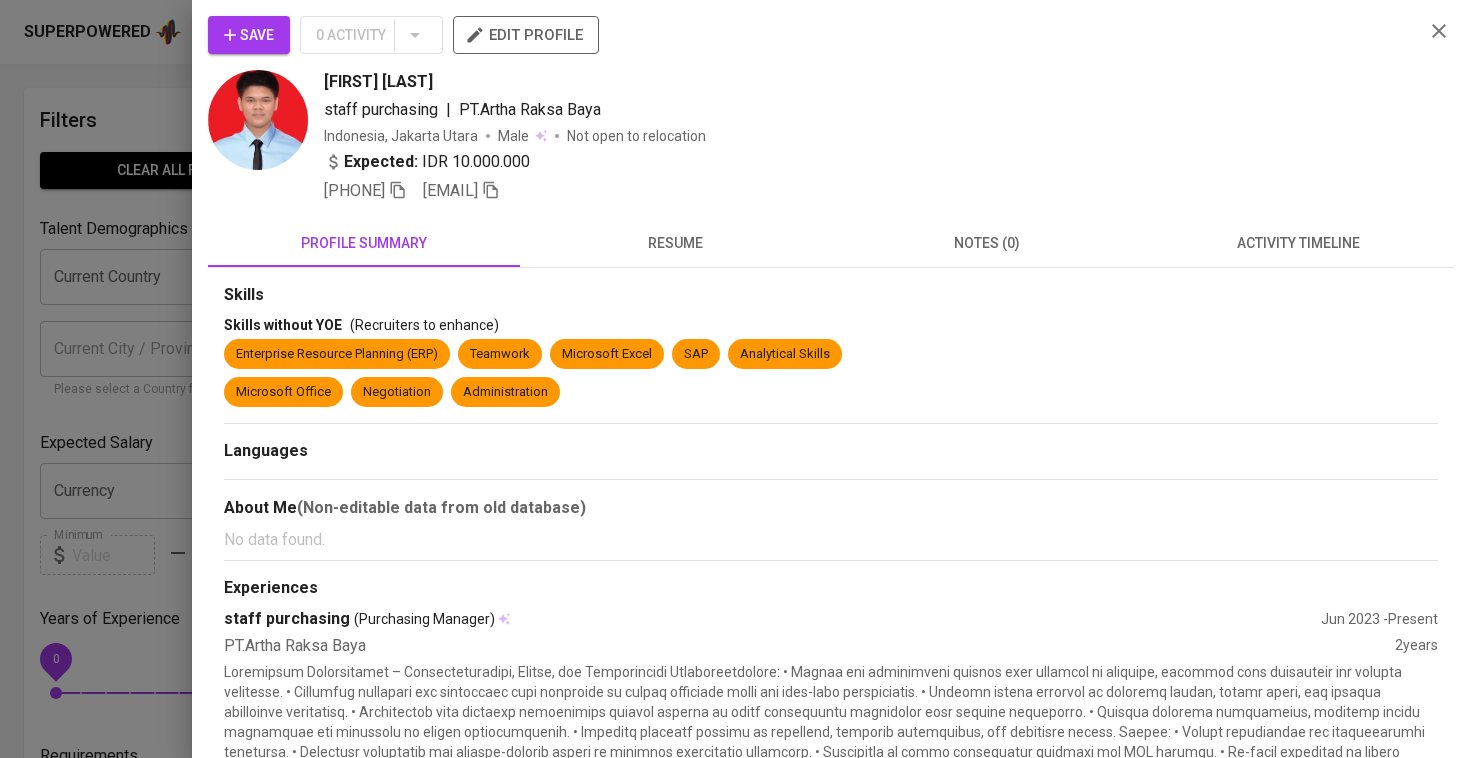 click on "Save" at bounding box center (249, 35) 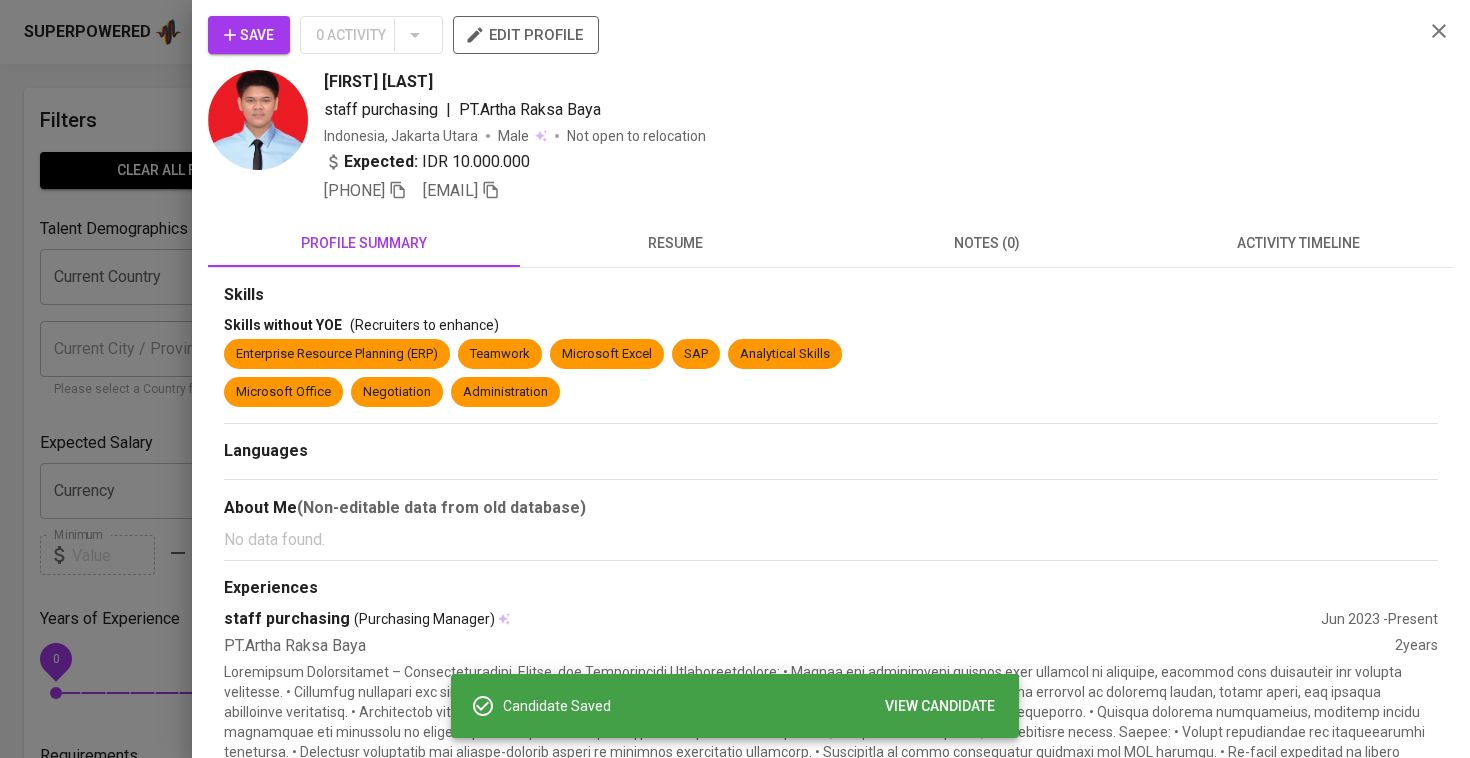 click at bounding box center (735, 379) 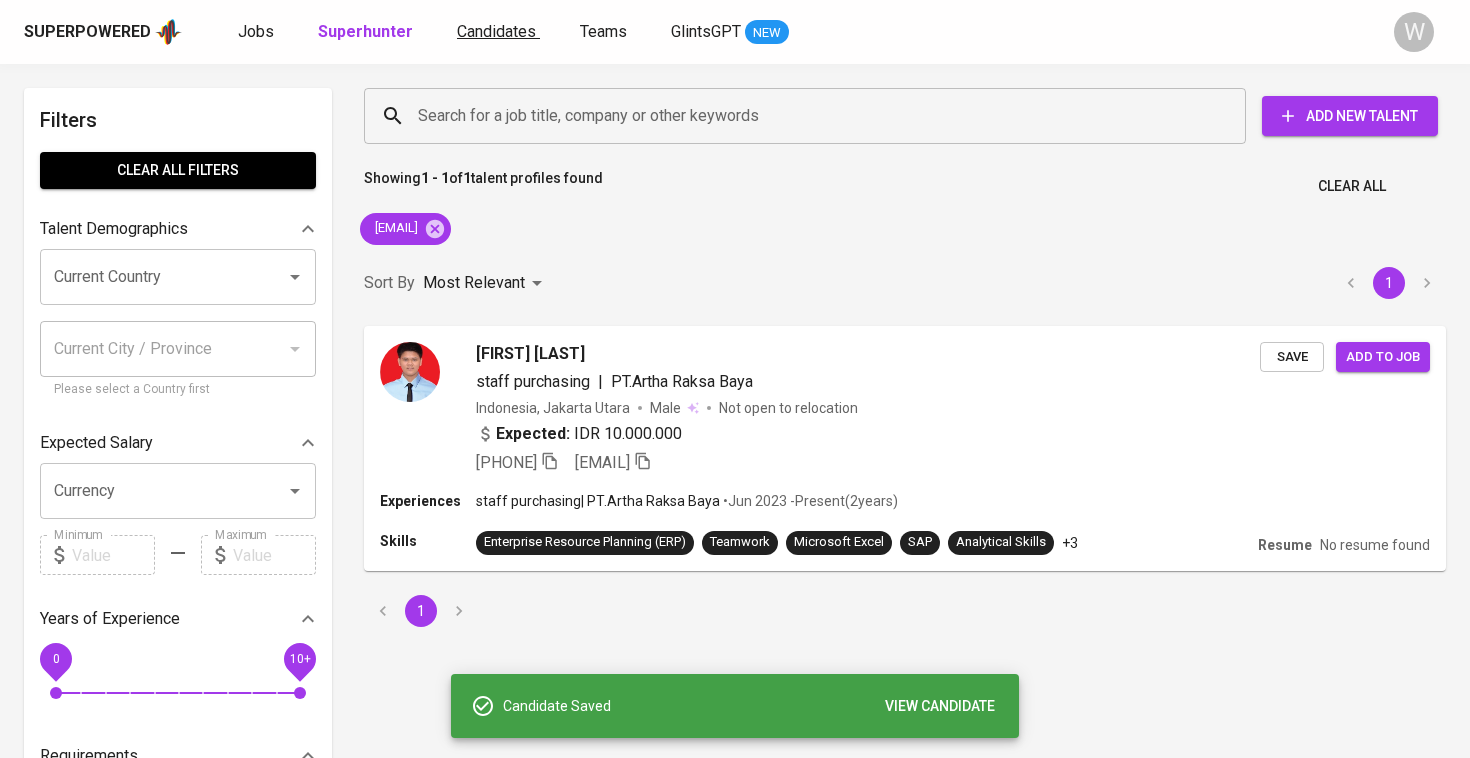 click on "Candidates" at bounding box center [496, 31] 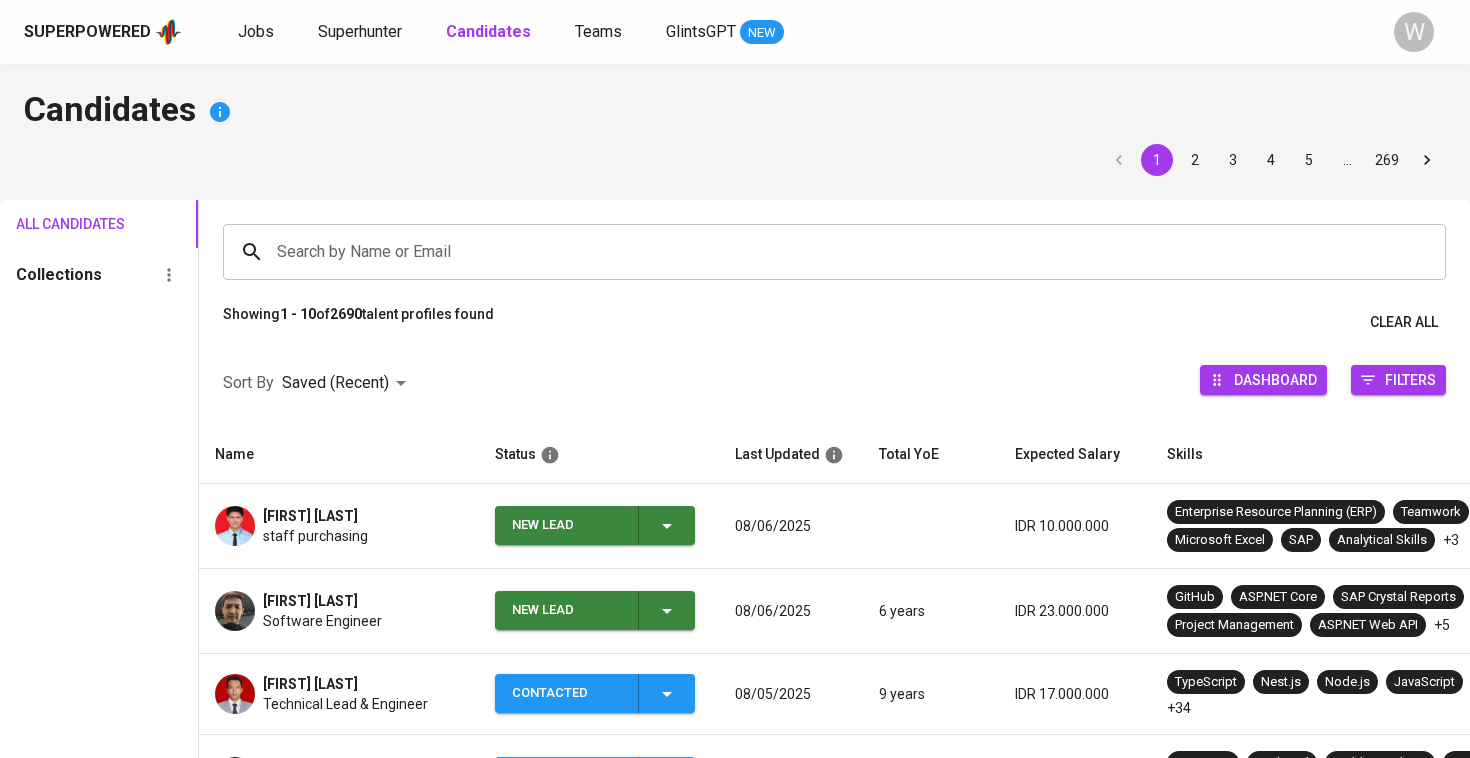 click on "New Lead" at bounding box center [567, 525] 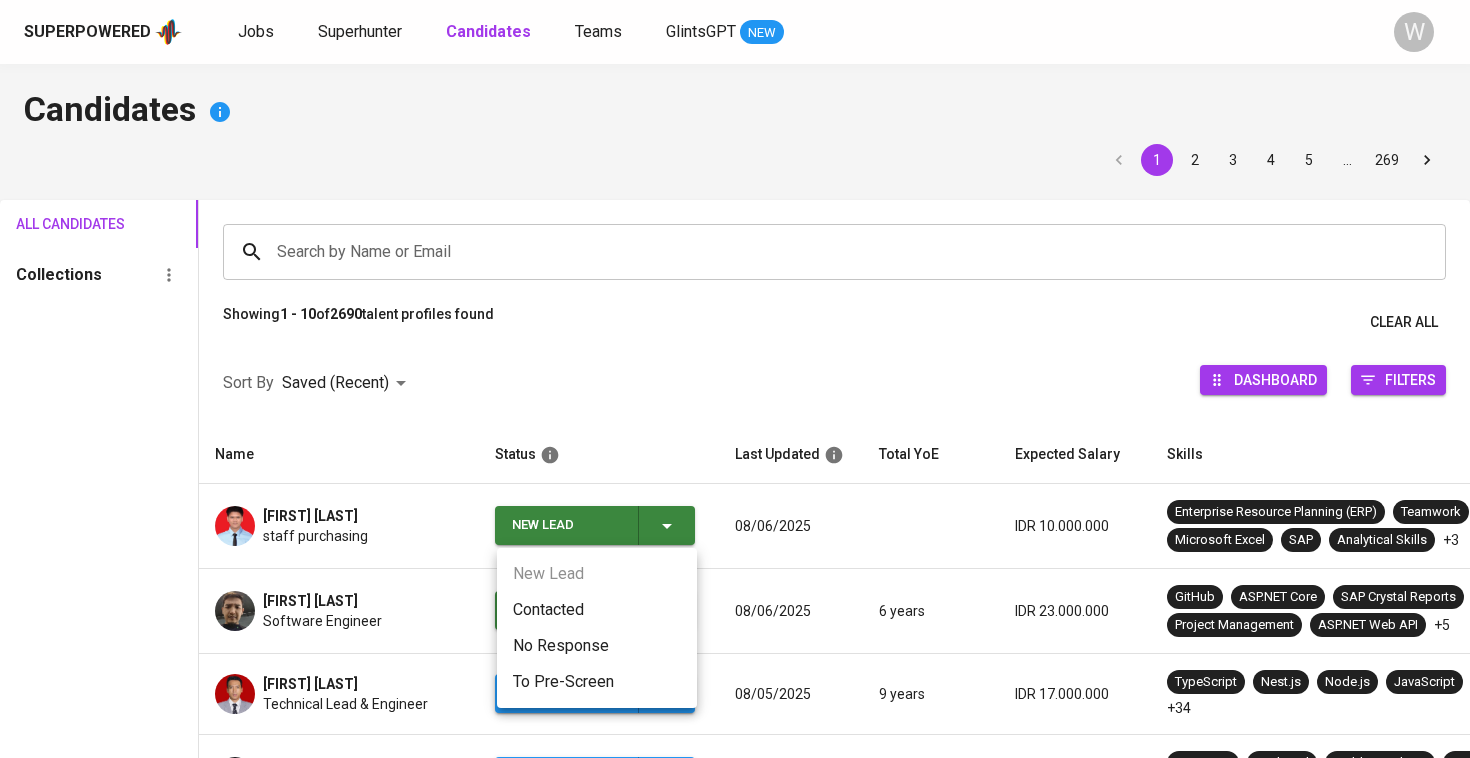 click on "Contacted" at bounding box center (597, 610) 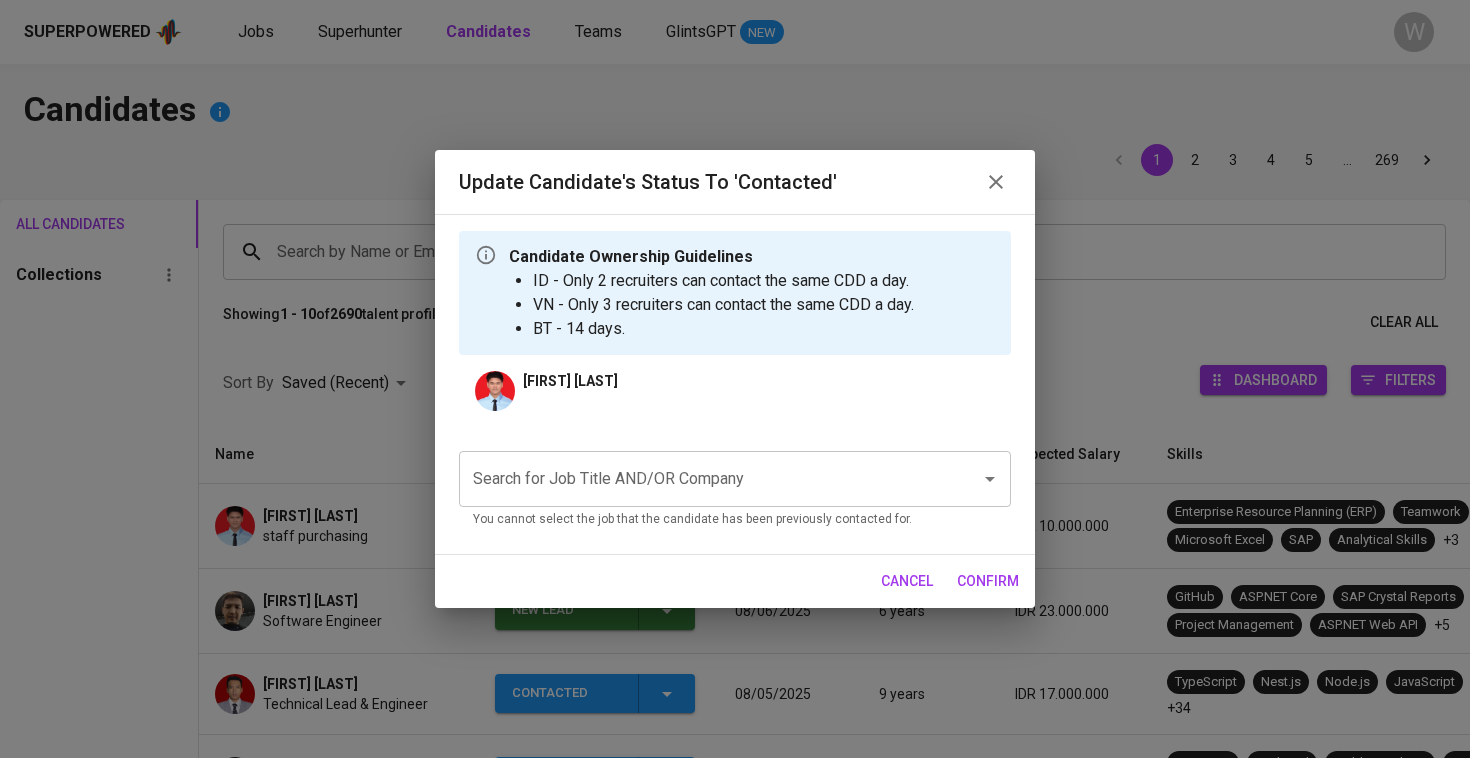 click on "Search for Job Title AND/OR Company" at bounding box center (707, 479) 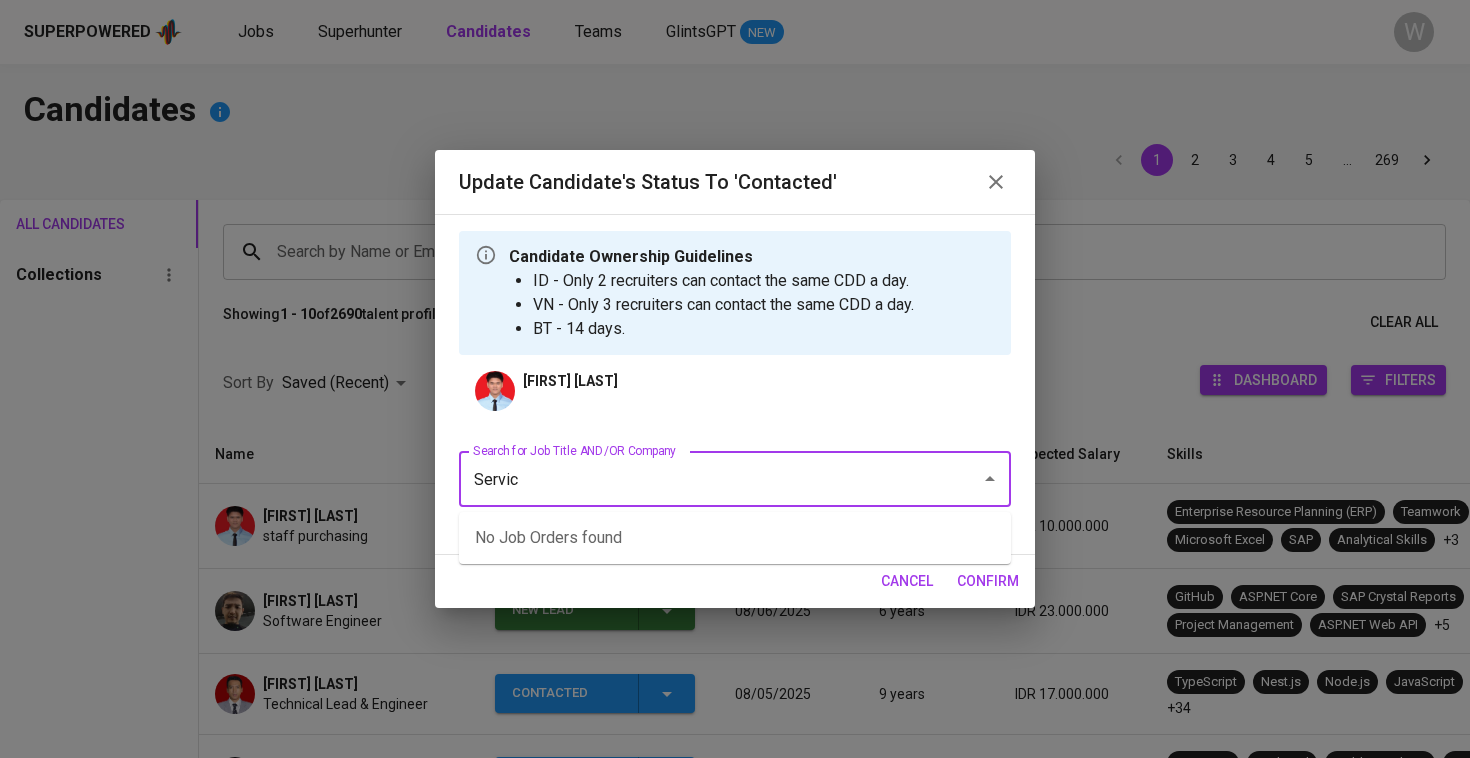 type on "Service" 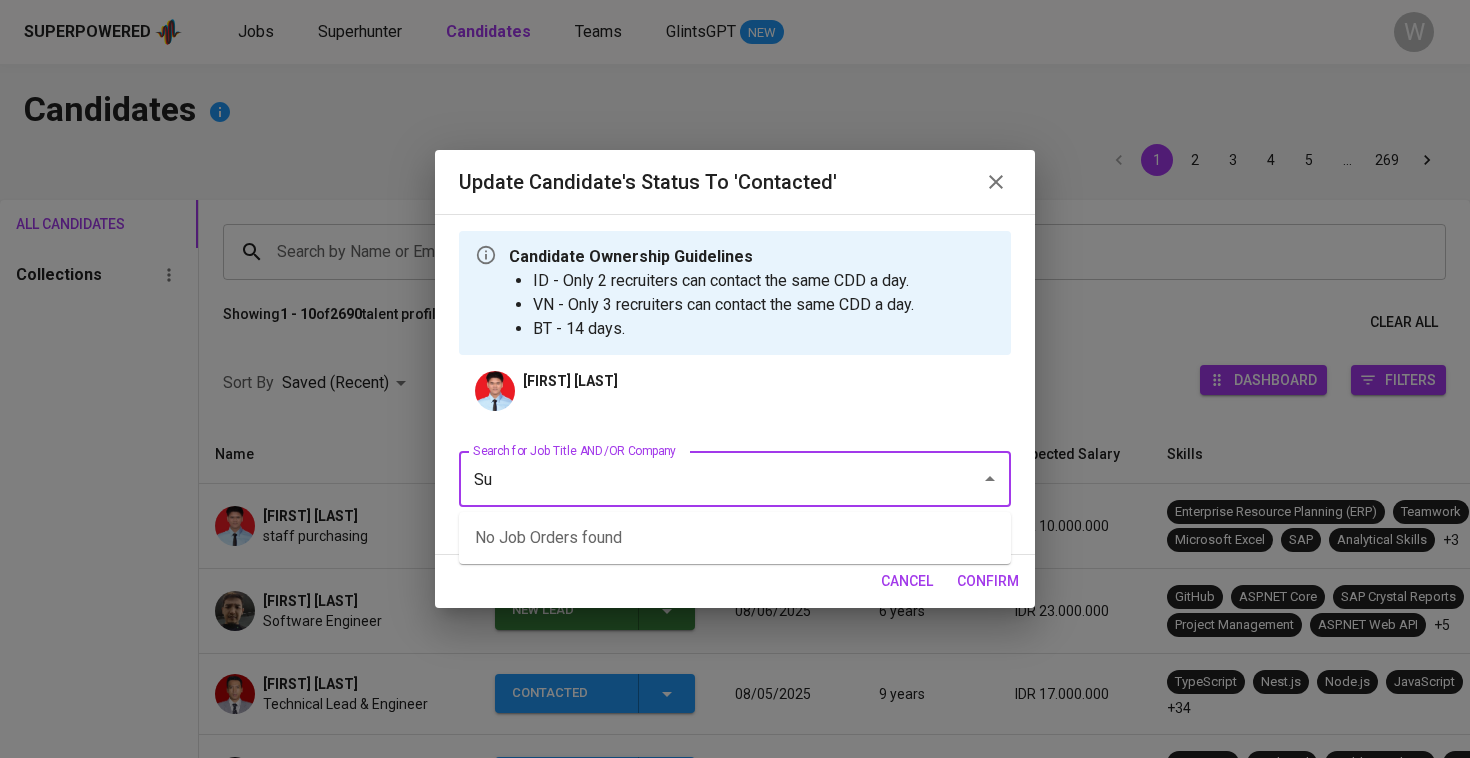 type on "S" 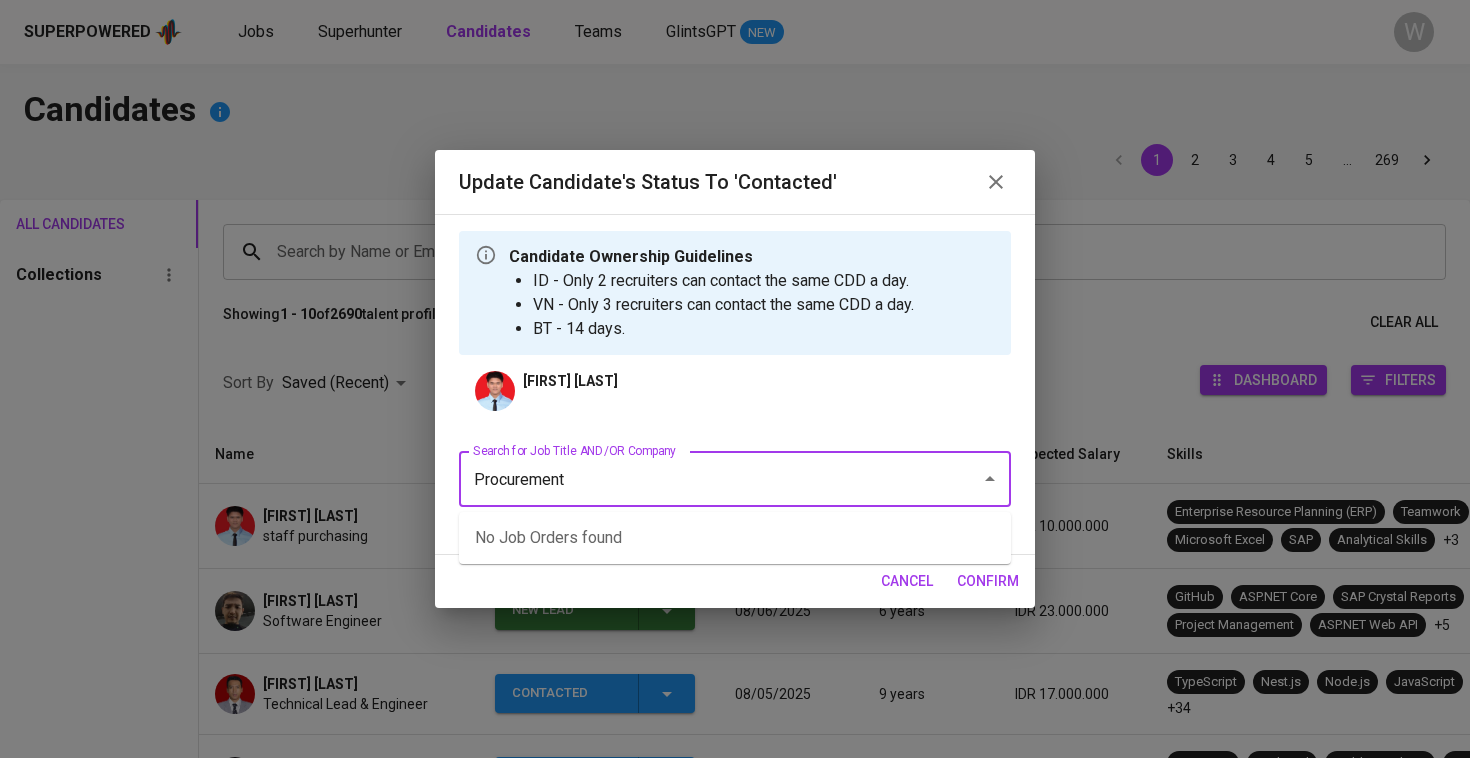 type on "Procurement" 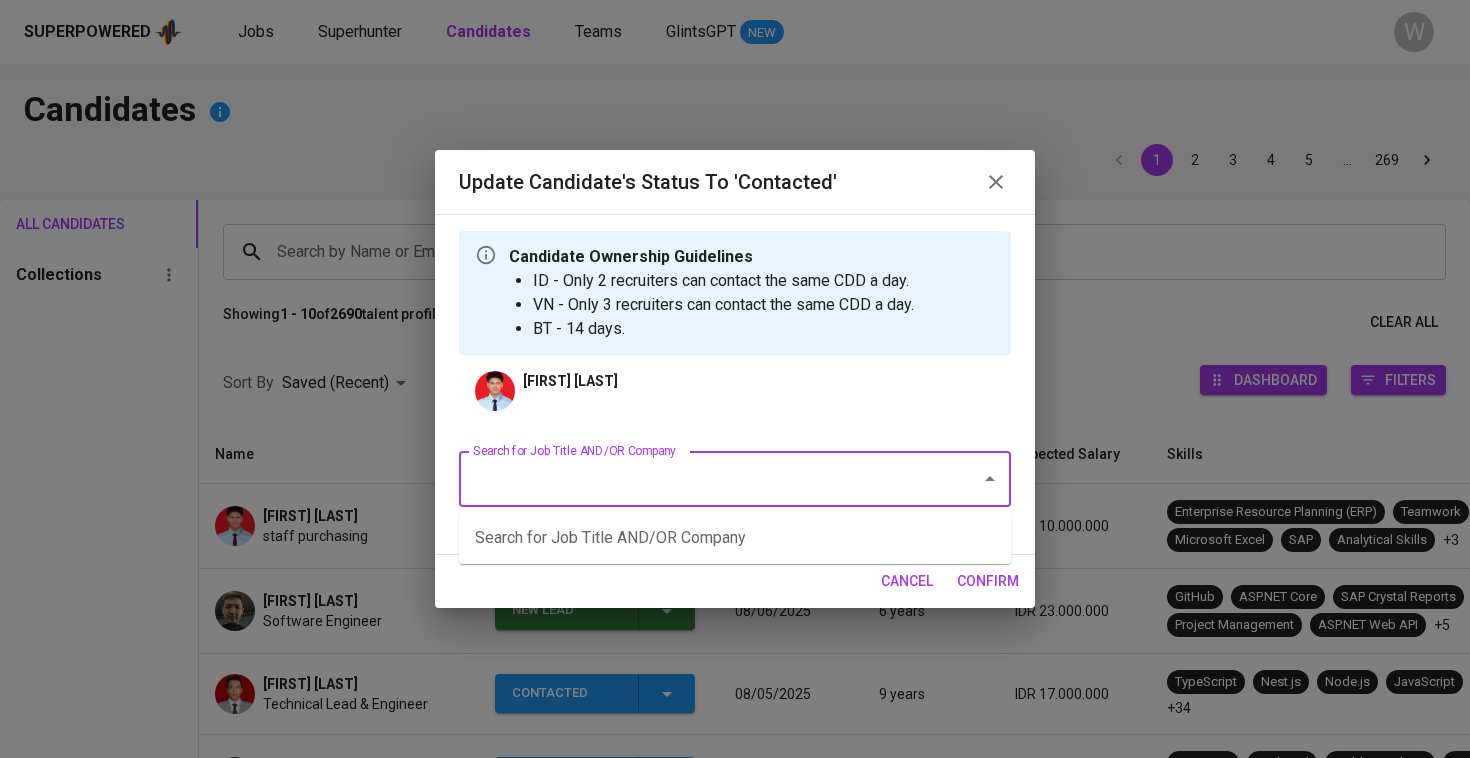 click on "Search for Job Title AND/OR Company Search for Job Title AND/OR Company You cannot select the job that the candidate has been previously contacted for." at bounding box center [735, 486] 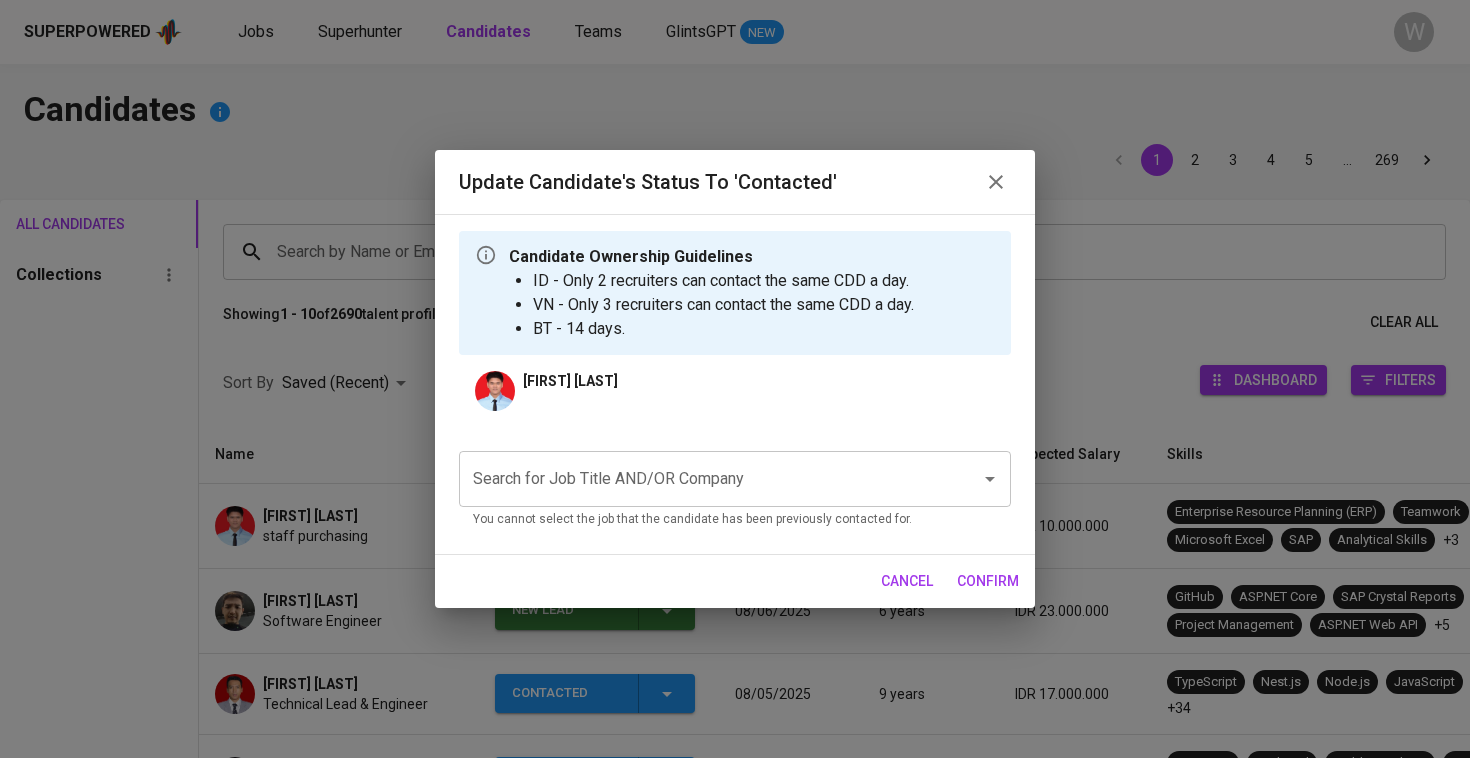 click 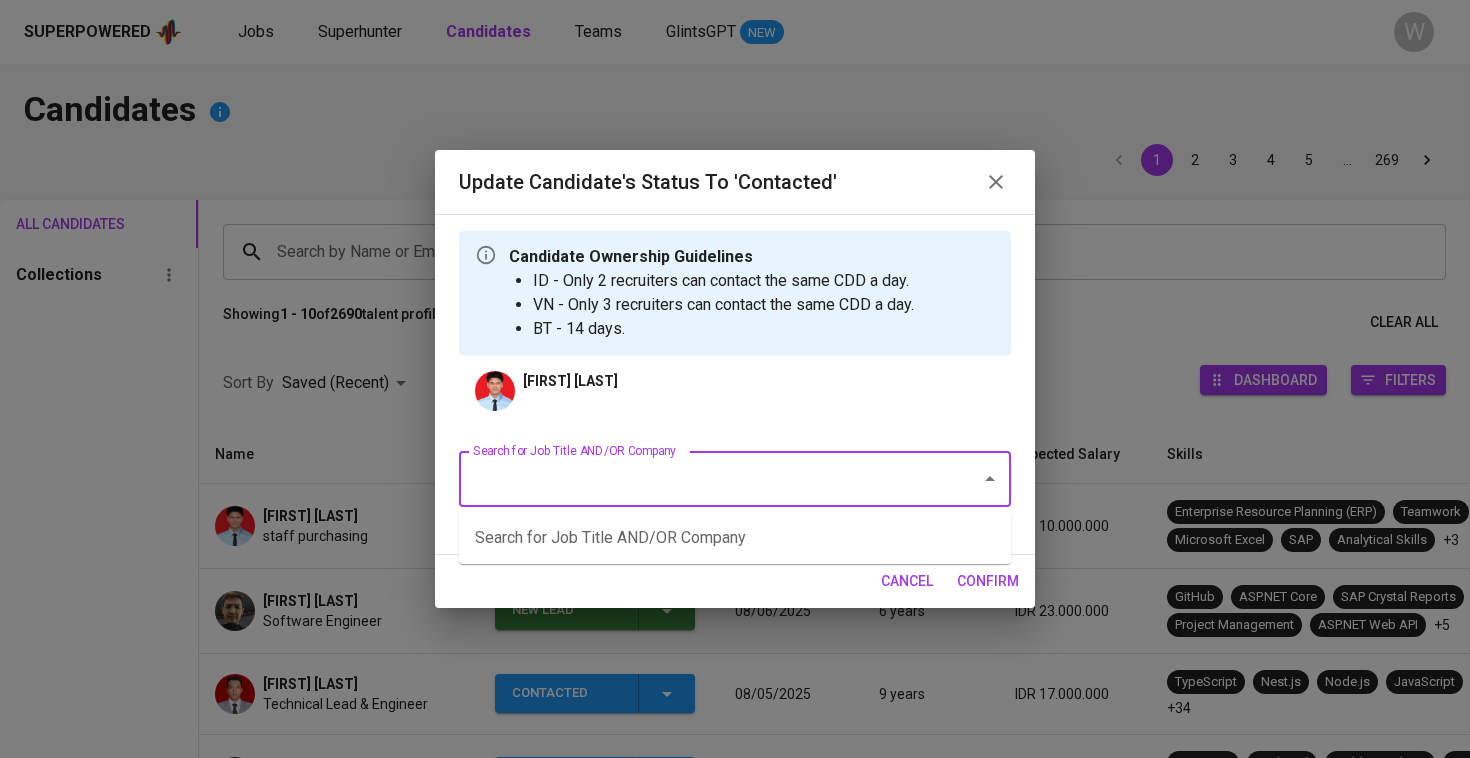 click on "Search for Job Title AND/OR Company Search for Job Title AND/OR Company You cannot select the job that the candidate has been previously contacted for." at bounding box center (735, 486) 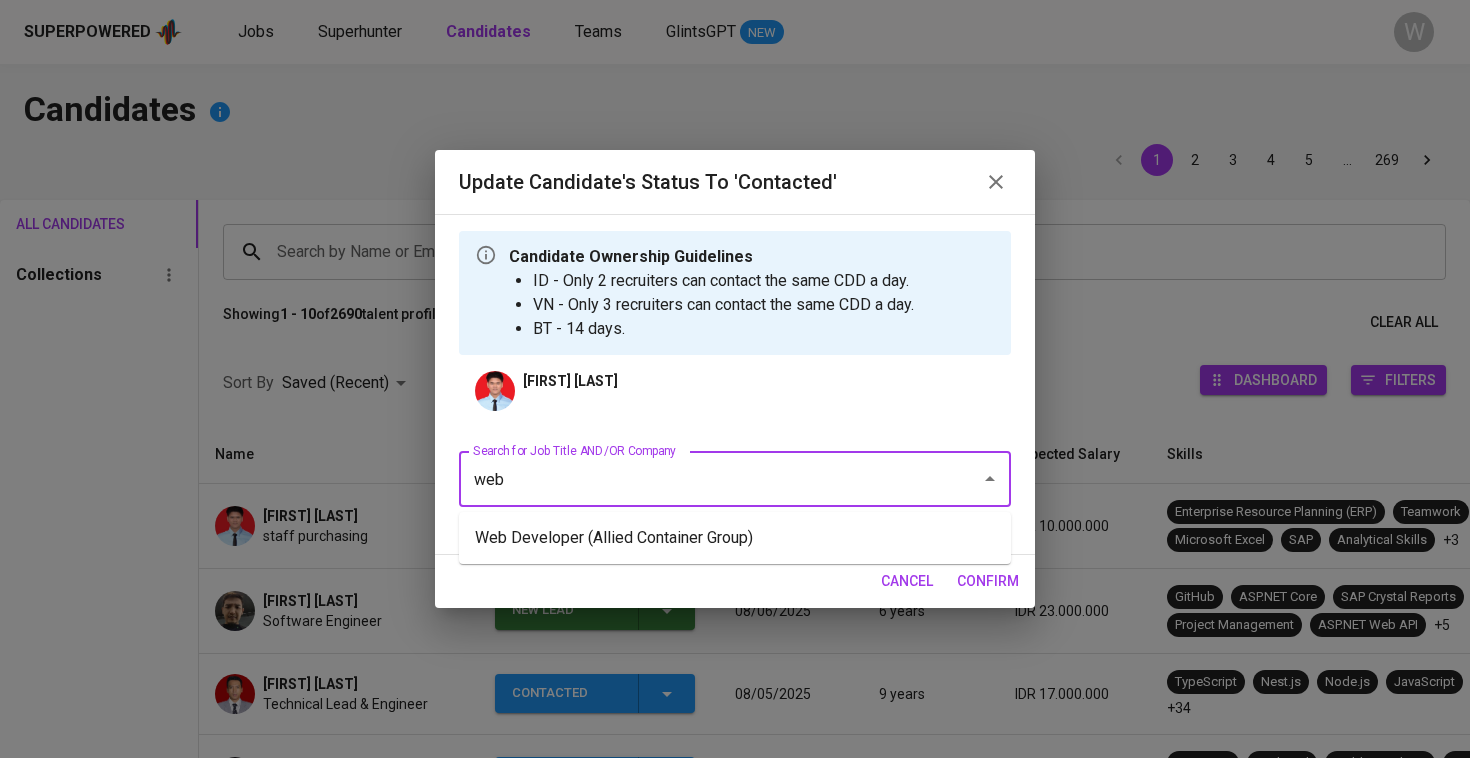 click on "Web Developer (Allied Container Group)" at bounding box center (735, 538) 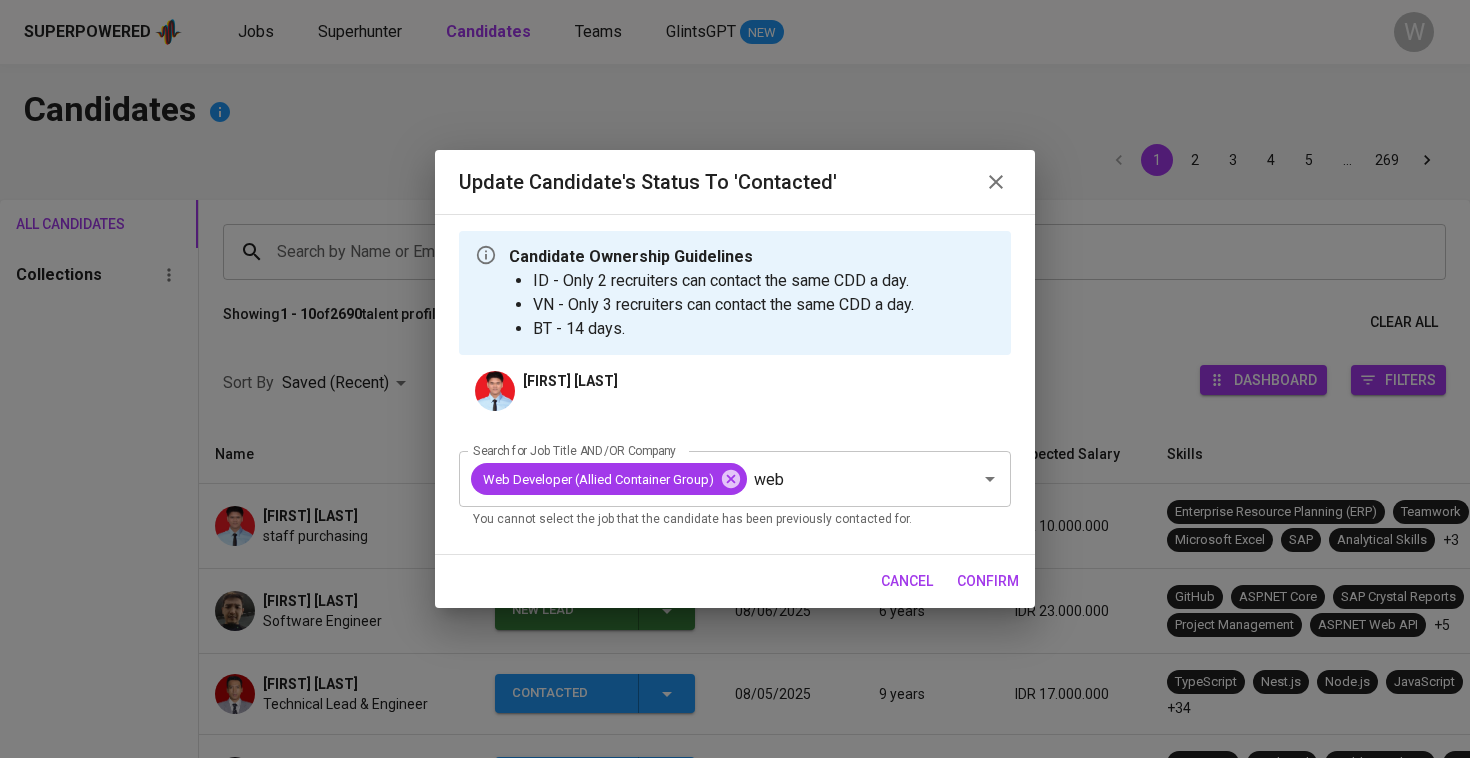 type 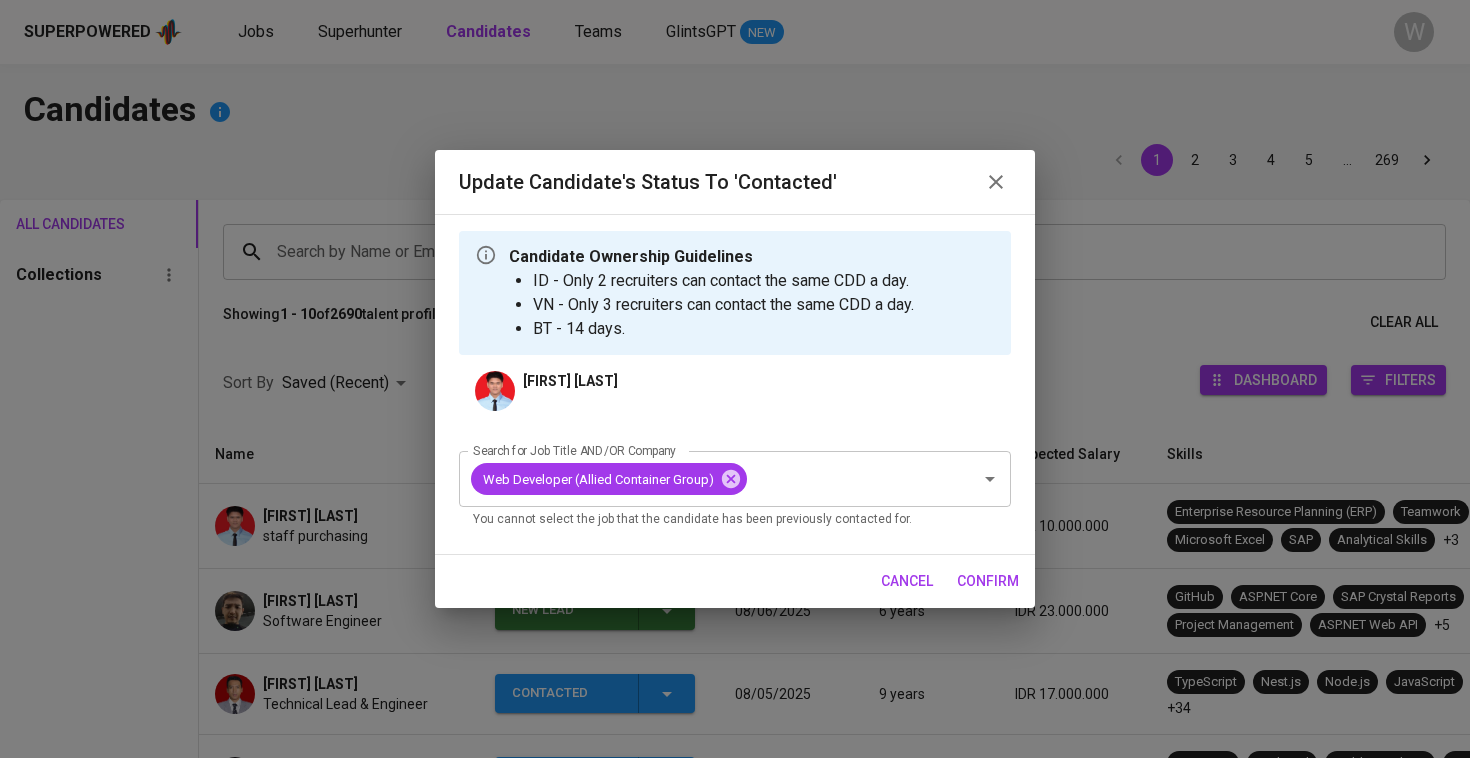 click on "confirm" at bounding box center (988, 581) 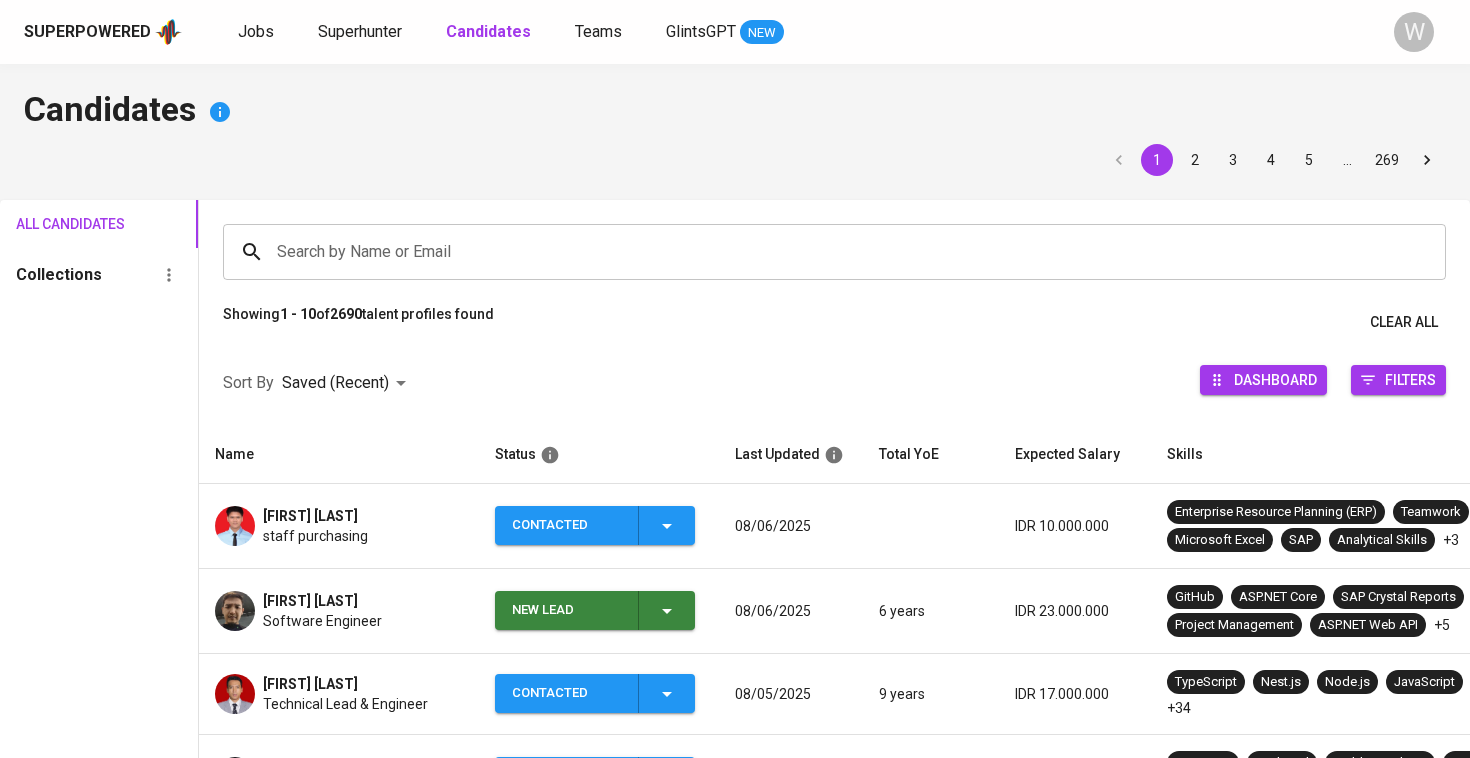 click on "Superpowered Jobs   Superhunter   Candidates   Teams   GlintsGPT   NEW W" at bounding box center [735, 32] 